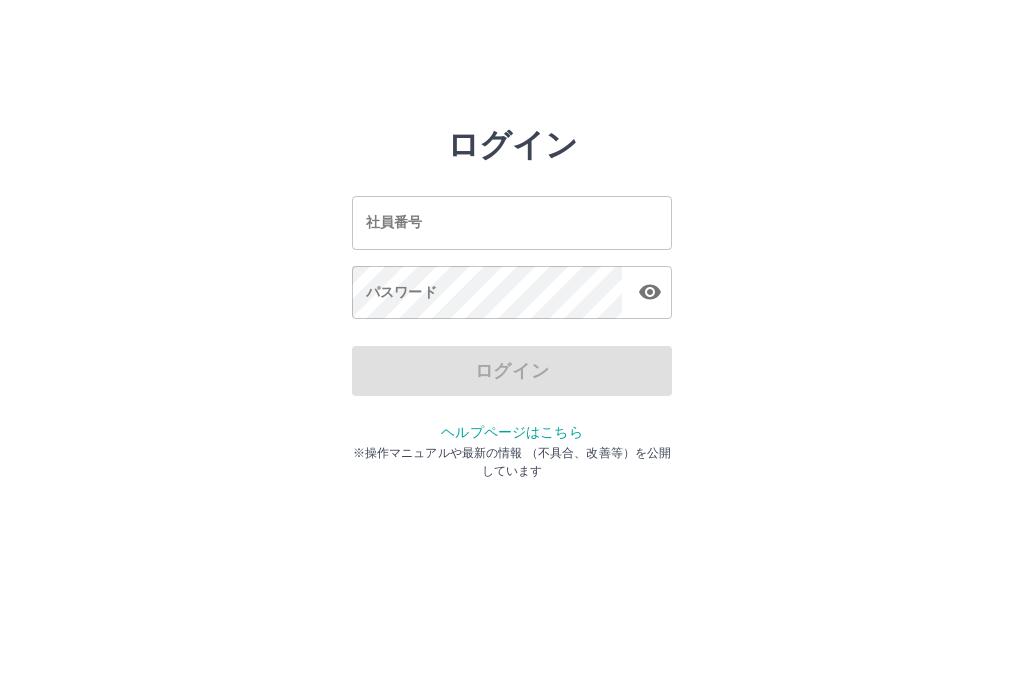 scroll, scrollTop: 0, scrollLeft: 0, axis: both 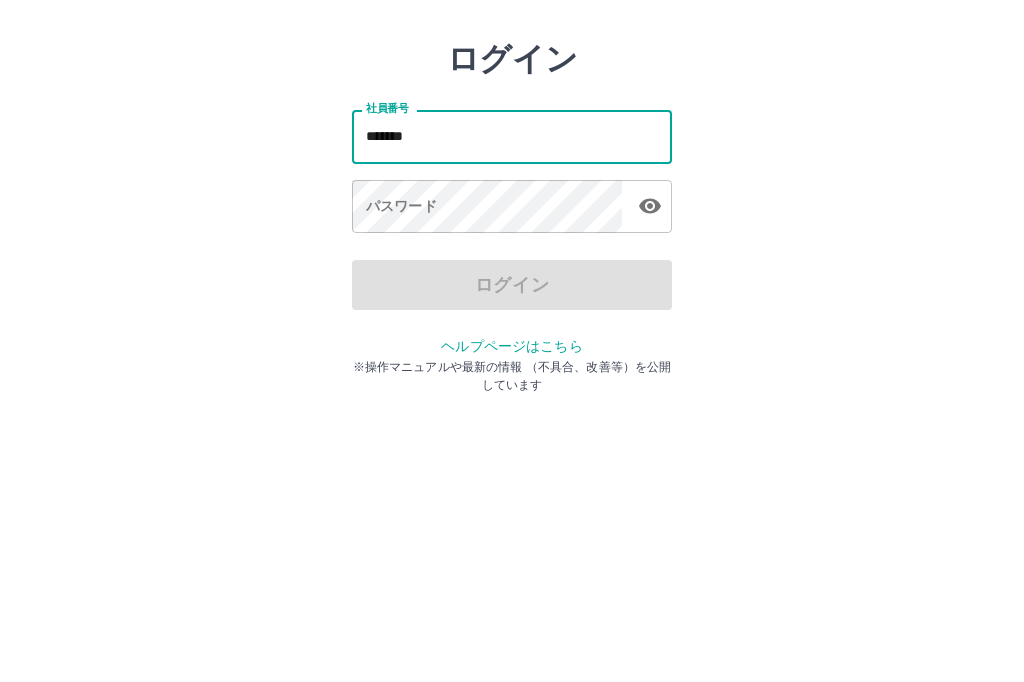 type on "*******" 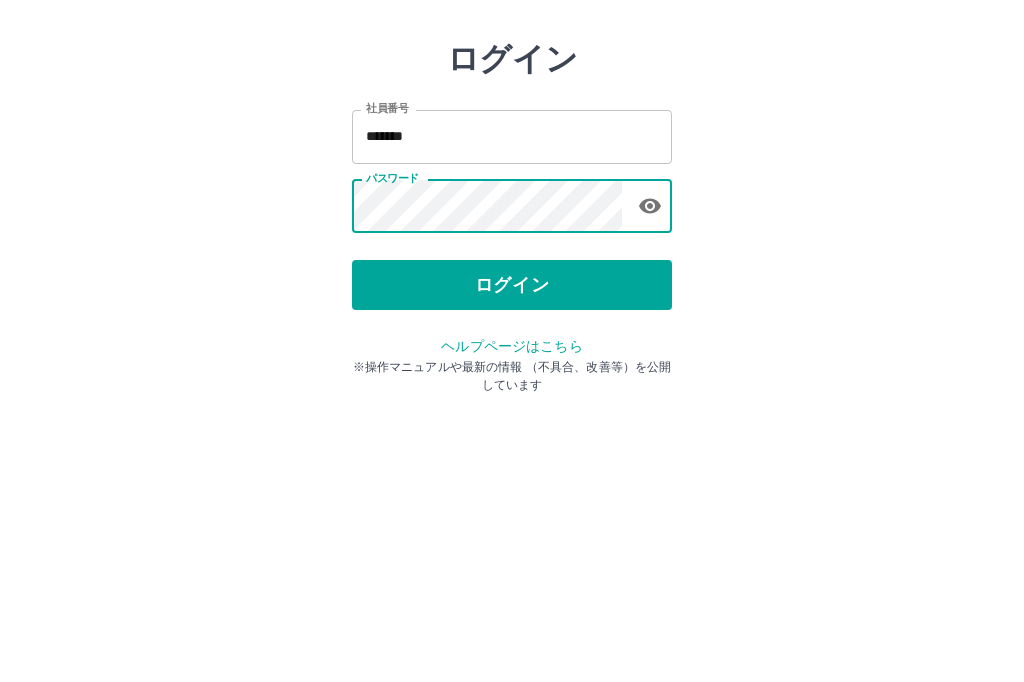click on "ログイン" at bounding box center [512, 371] 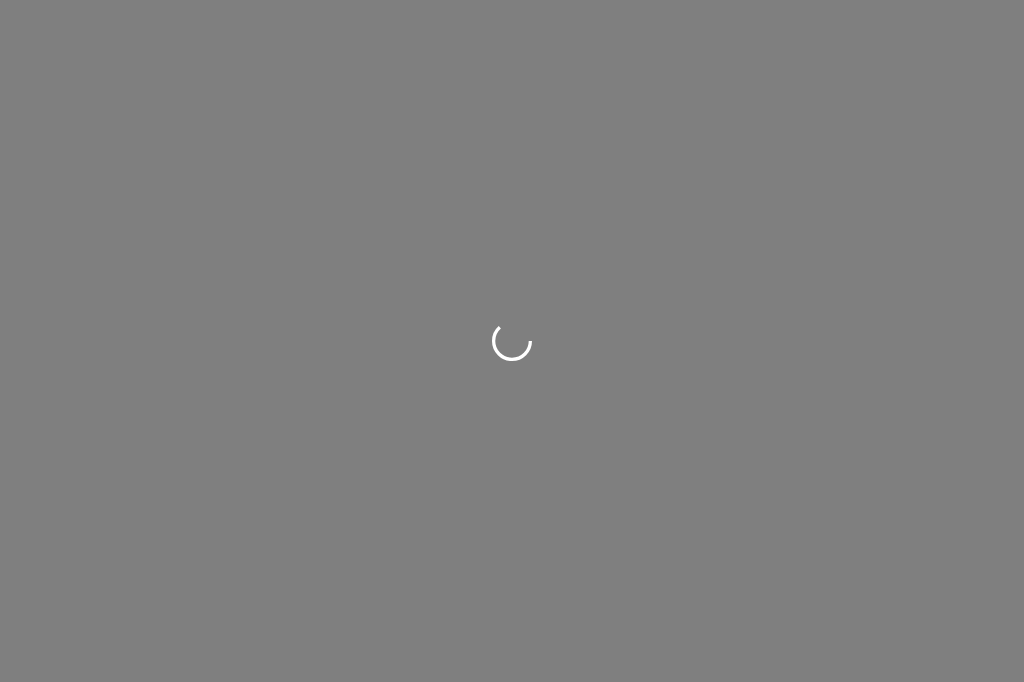 scroll, scrollTop: 0, scrollLeft: 0, axis: both 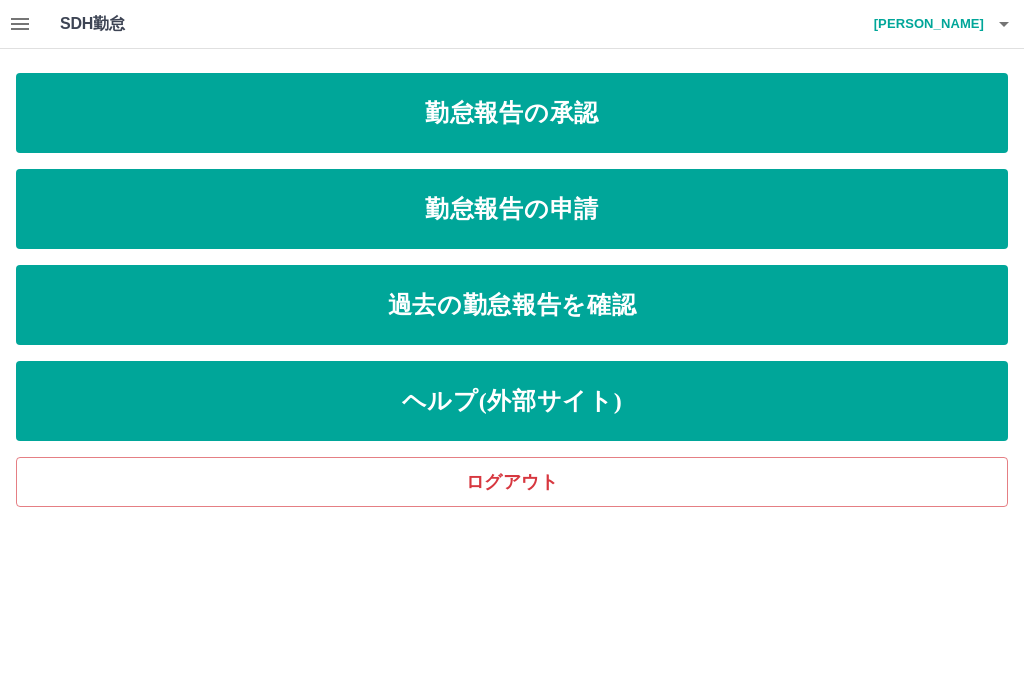 click on "勤怠報告の申請" at bounding box center (512, 209) 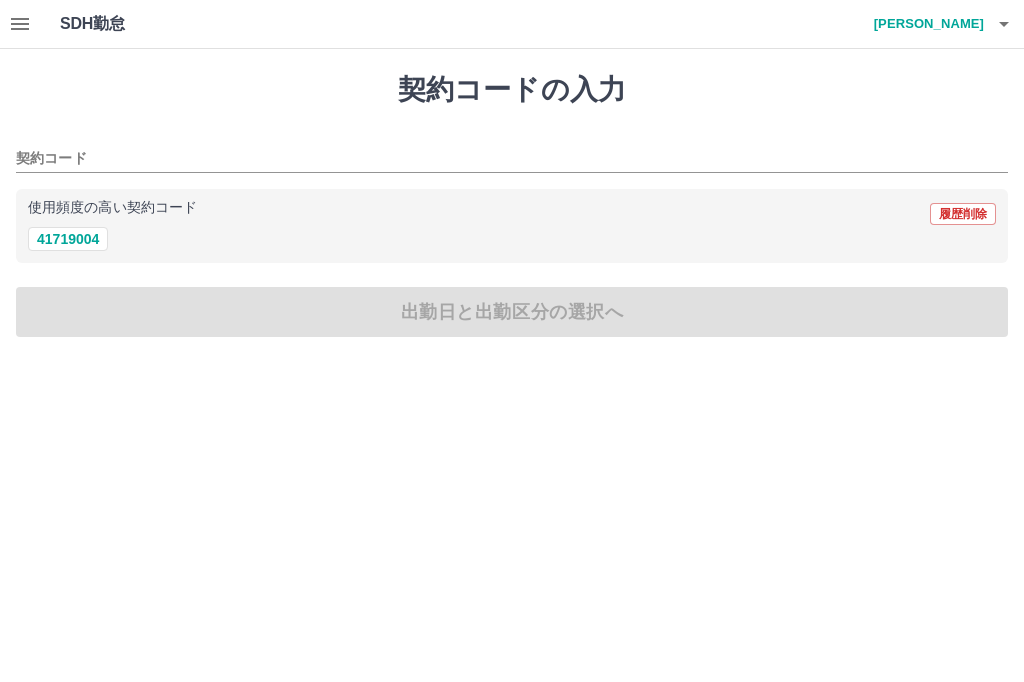 click on "41719004" at bounding box center [68, 239] 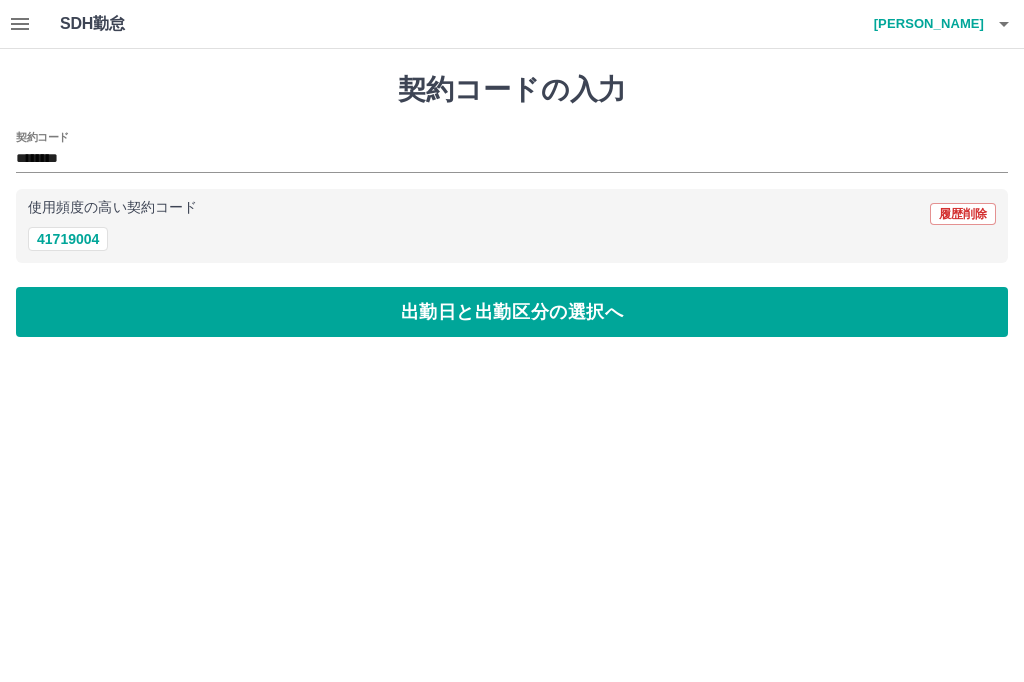click on "出勤日と出勤区分の選択へ" at bounding box center (512, 312) 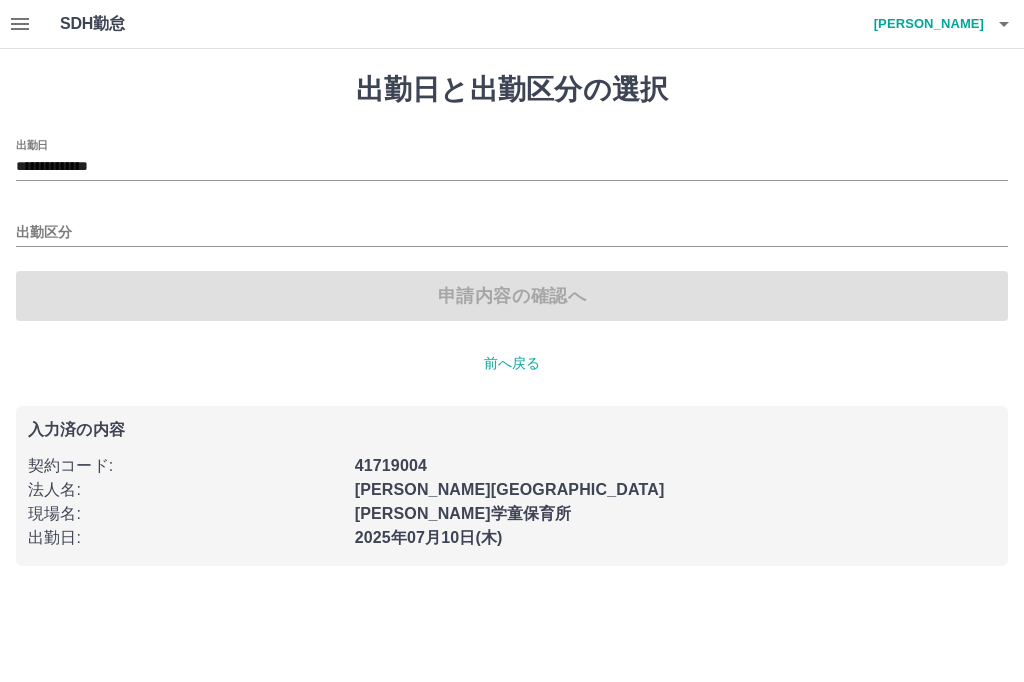 click on "出勤区分" at bounding box center [512, 233] 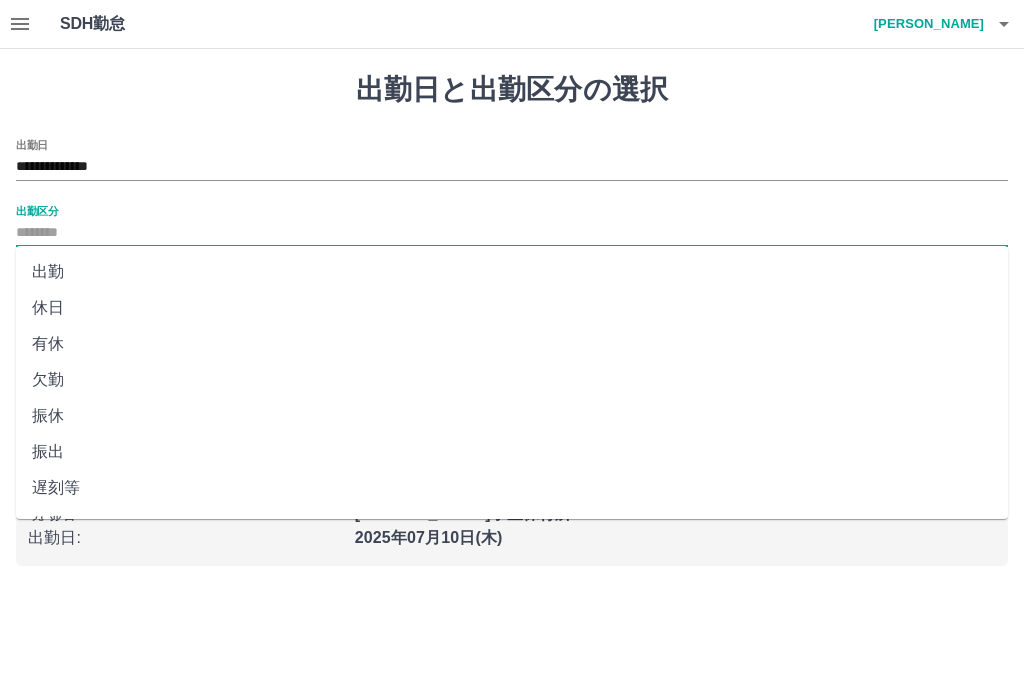 click on "**********" at bounding box center (512, 167) 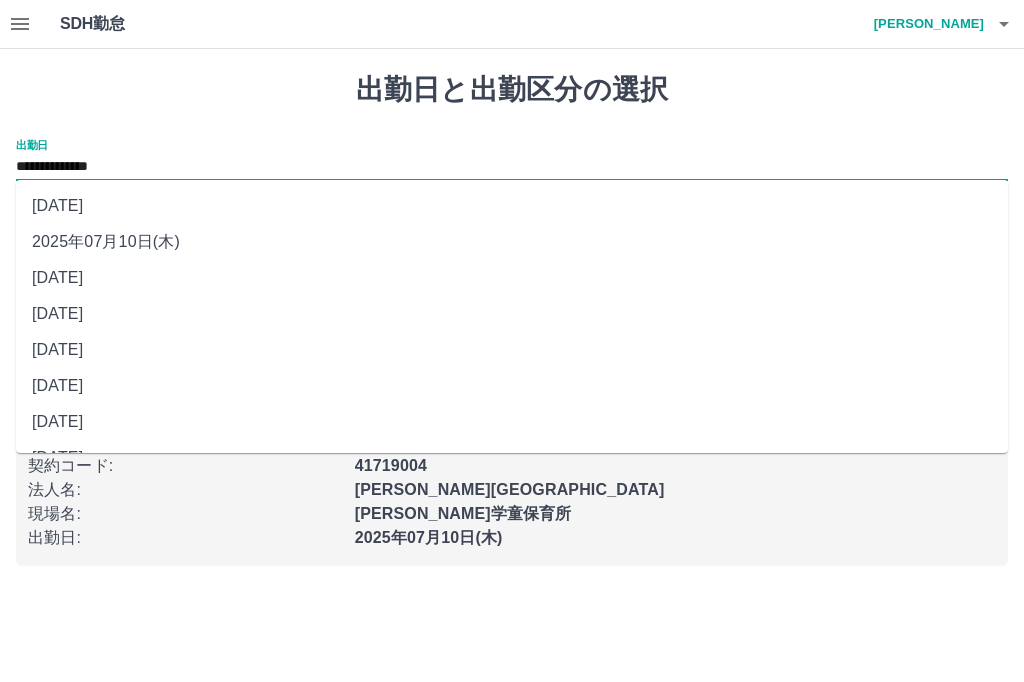 click on "[DATE]" at bounding box center (512, 278) 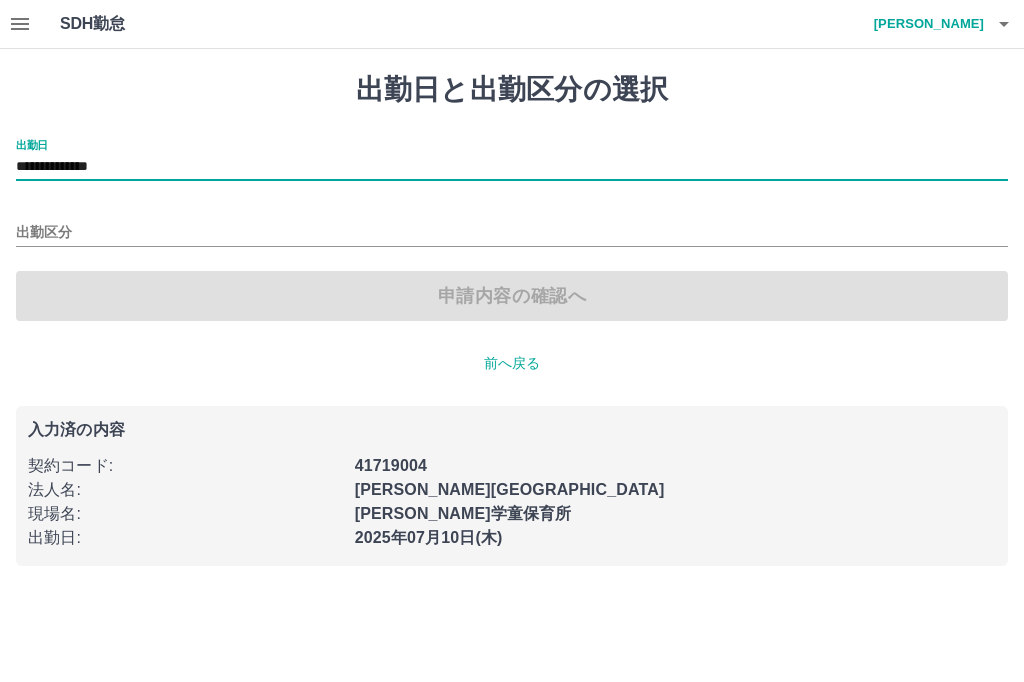 type on "**********" 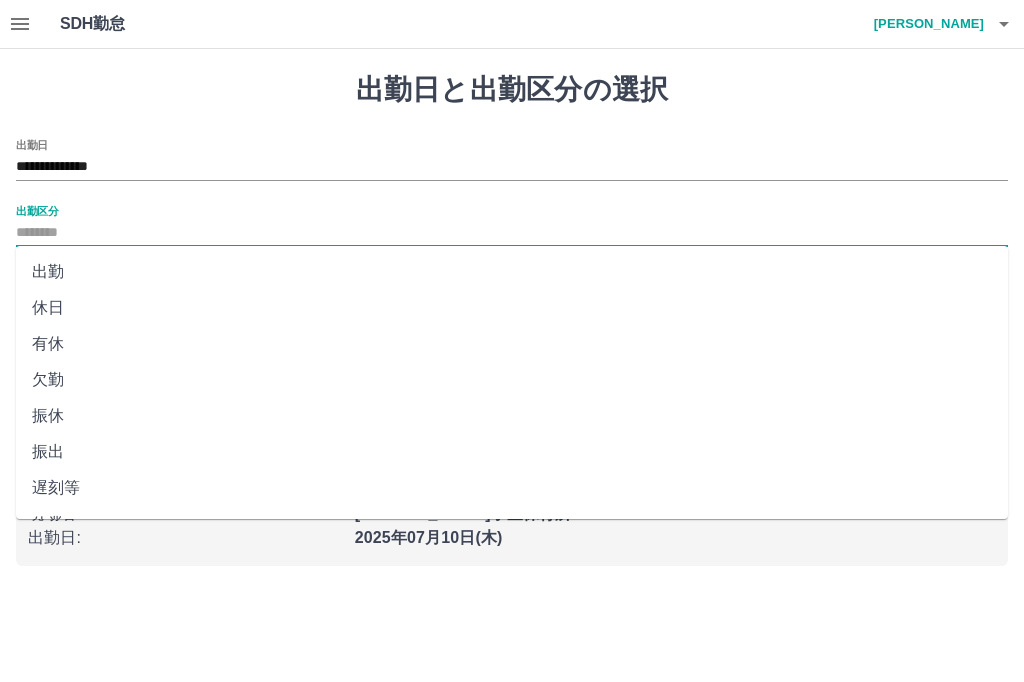 click on "出勤" at bounding box center (512, 272) 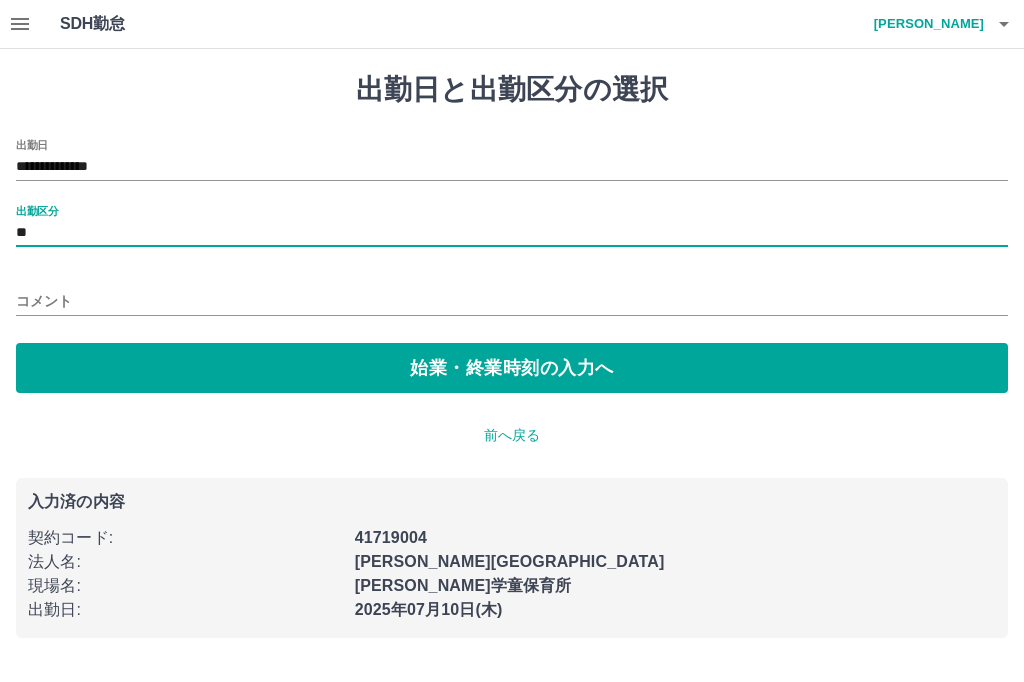 click on "始業・終業時刻の入力へ" at bounding box center (512, 368) 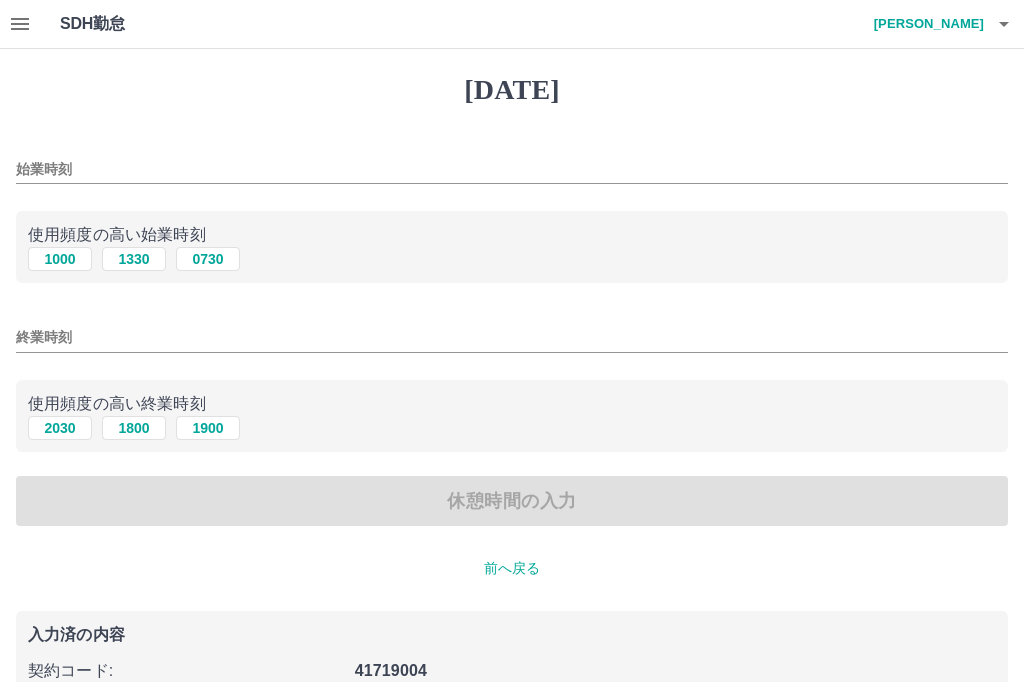 click on "1000" at bounding box center [60, 259] 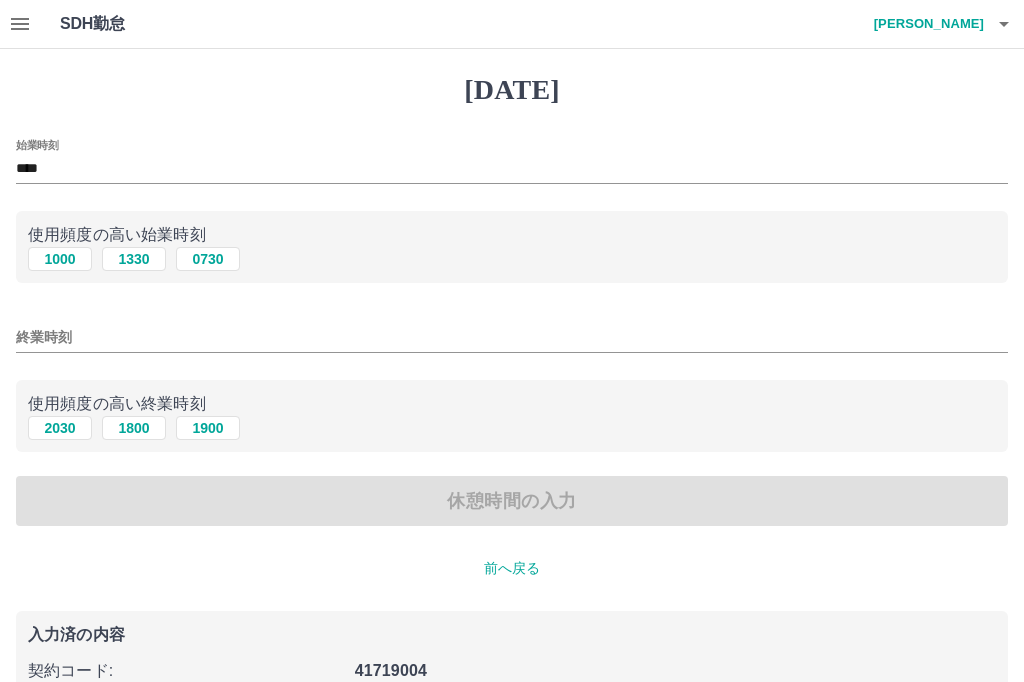 click on "1900" at bounding box center (208, 428) 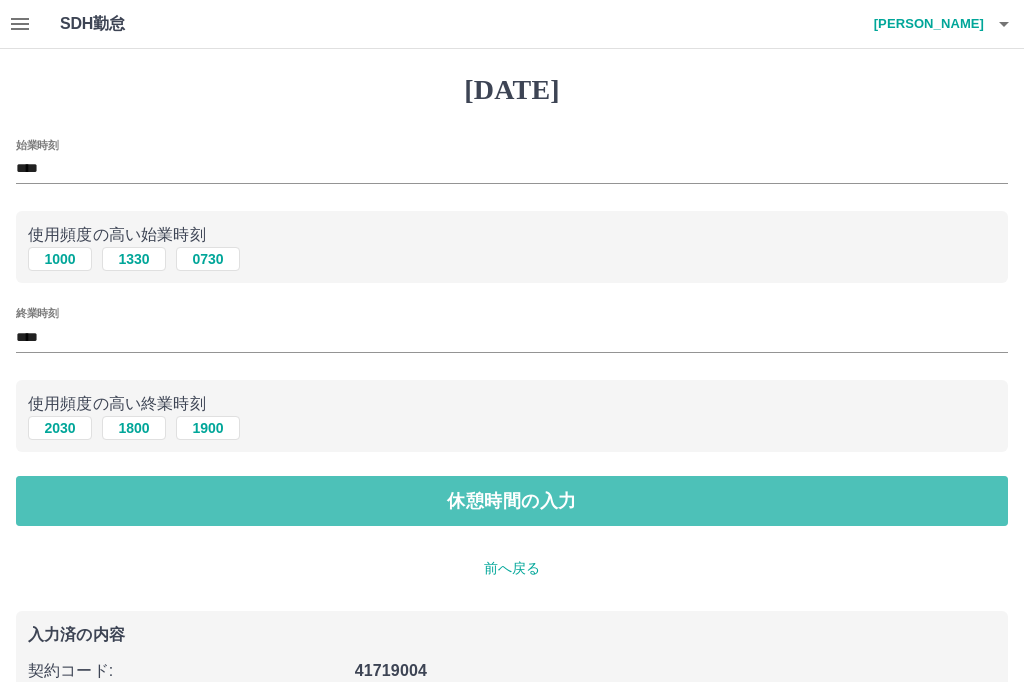 click on "休憩時間の入力" at bounding box center [512, 501] 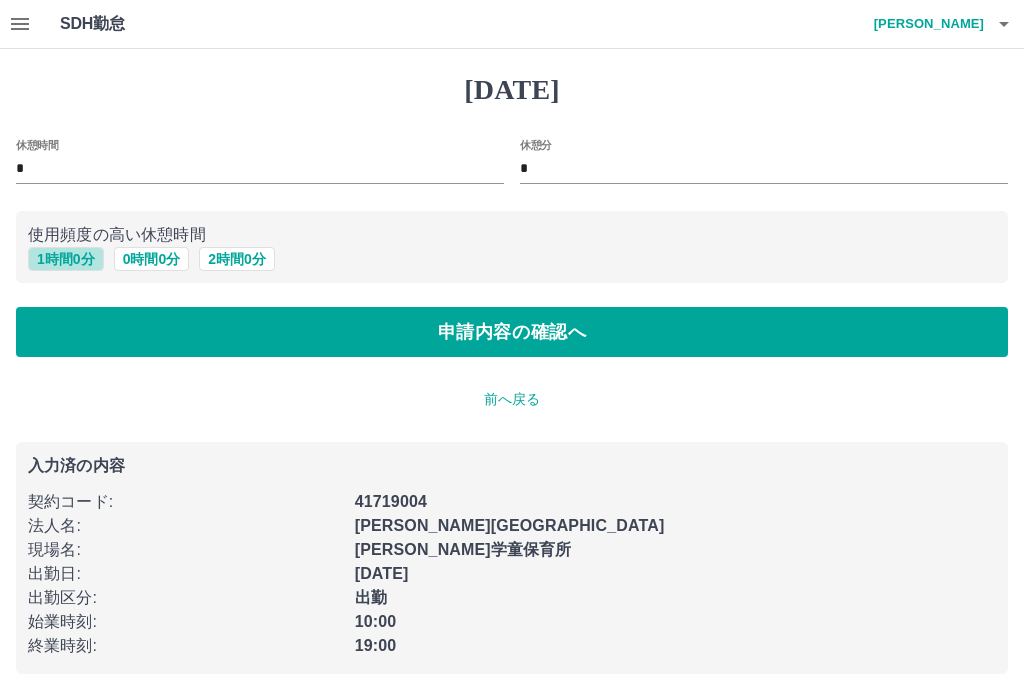 click on "1 時間 0 分" at bounding box center (66, 259) 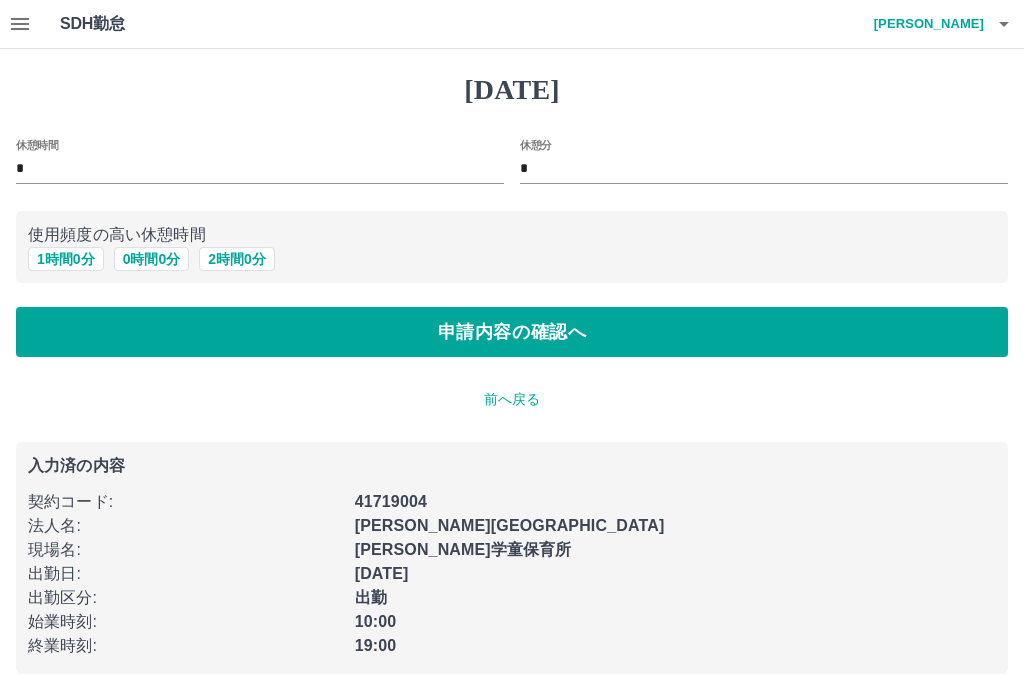 click on "申請内容の確認へ" at bounding box center [512, 332] 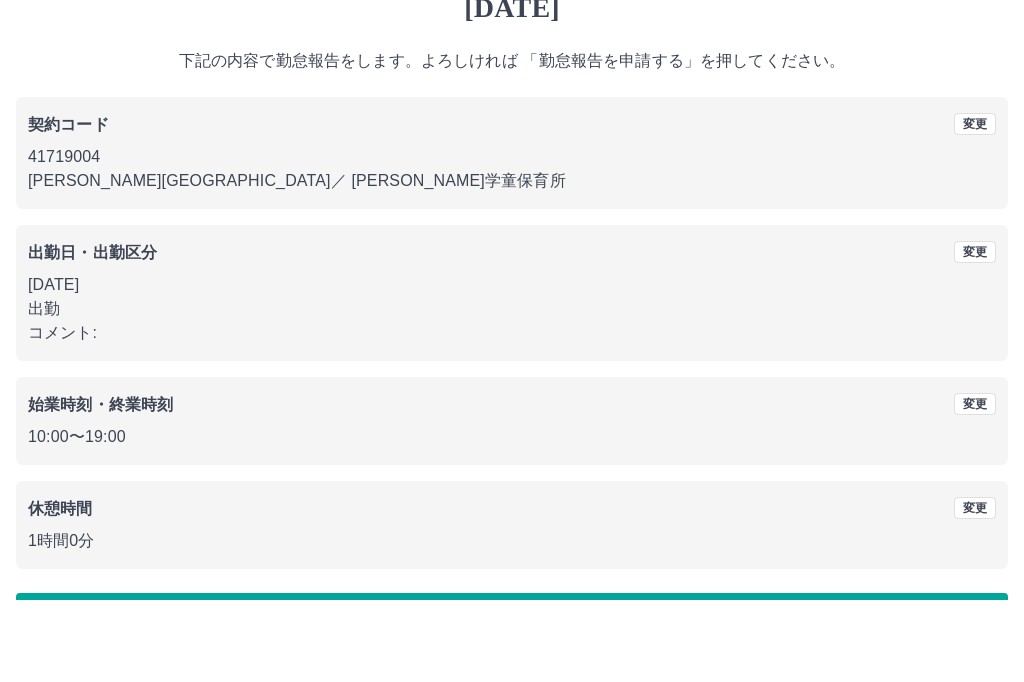 scroll, scrollTop: 25, scrollLeft: 0, axis: vertical 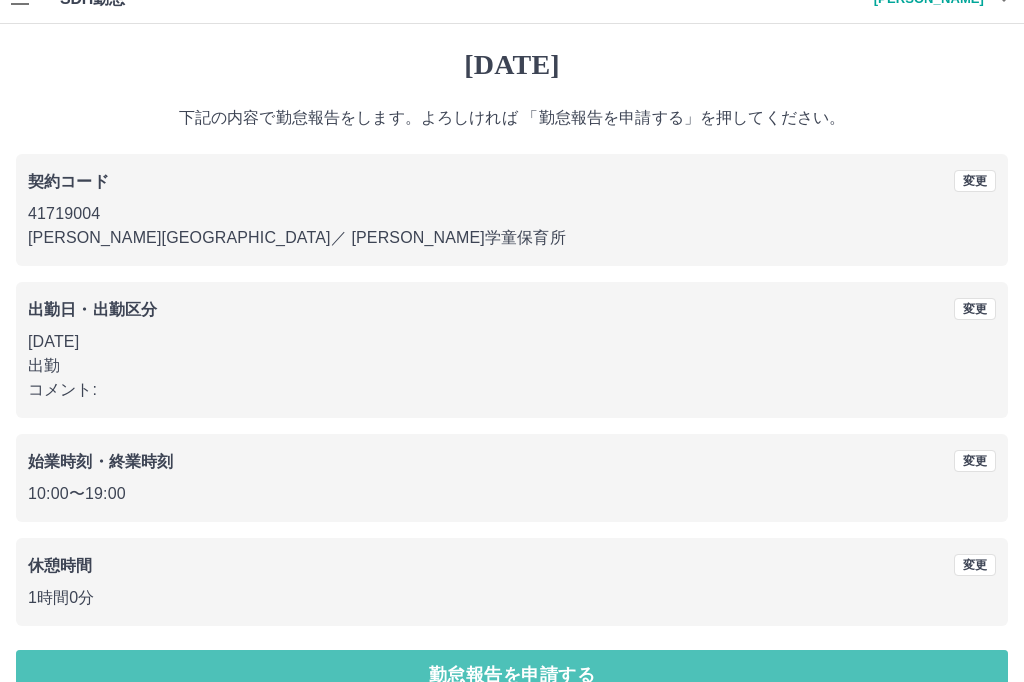 click on "勤怠報告を申請する" at bounding box center (512, 675) 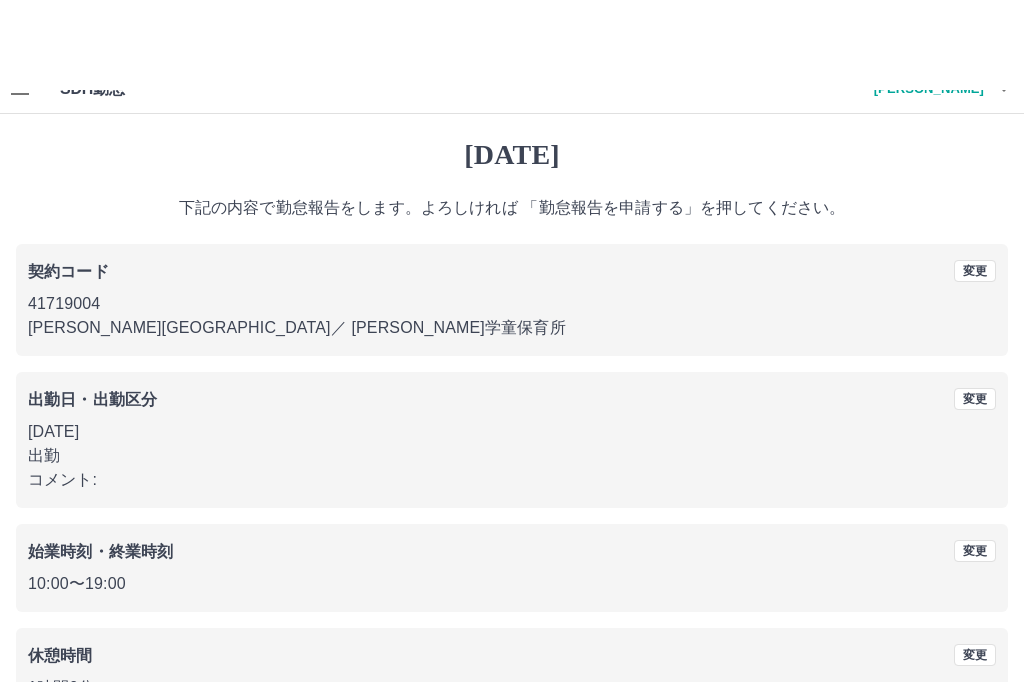 scroll, scrollTop: 0, scrollLeft: 0, axis: both 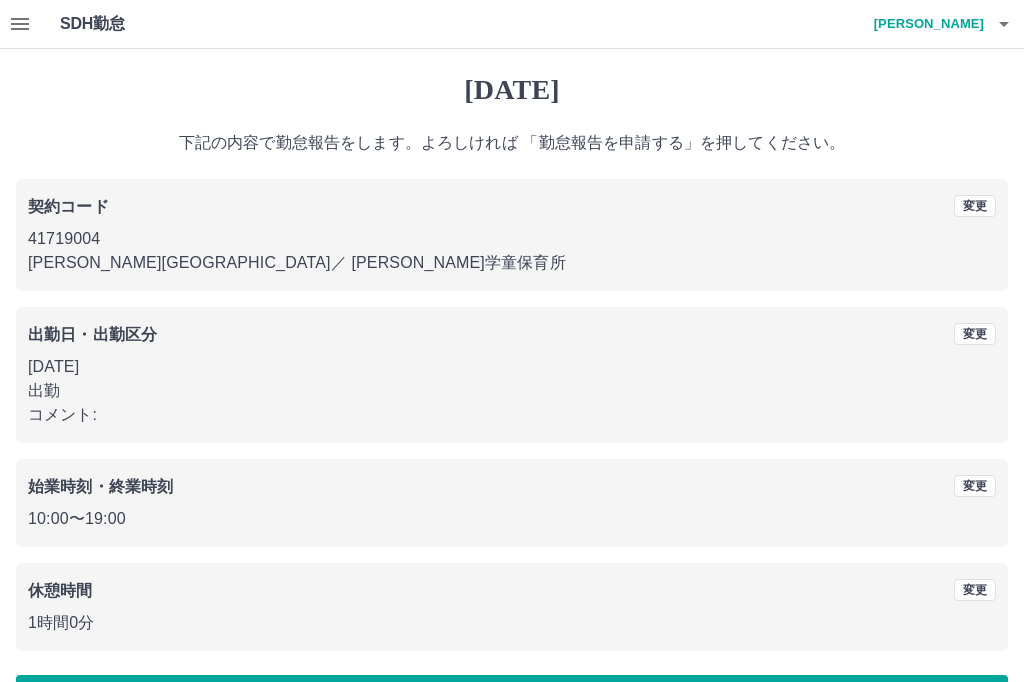click at bounding box center [20, 24] 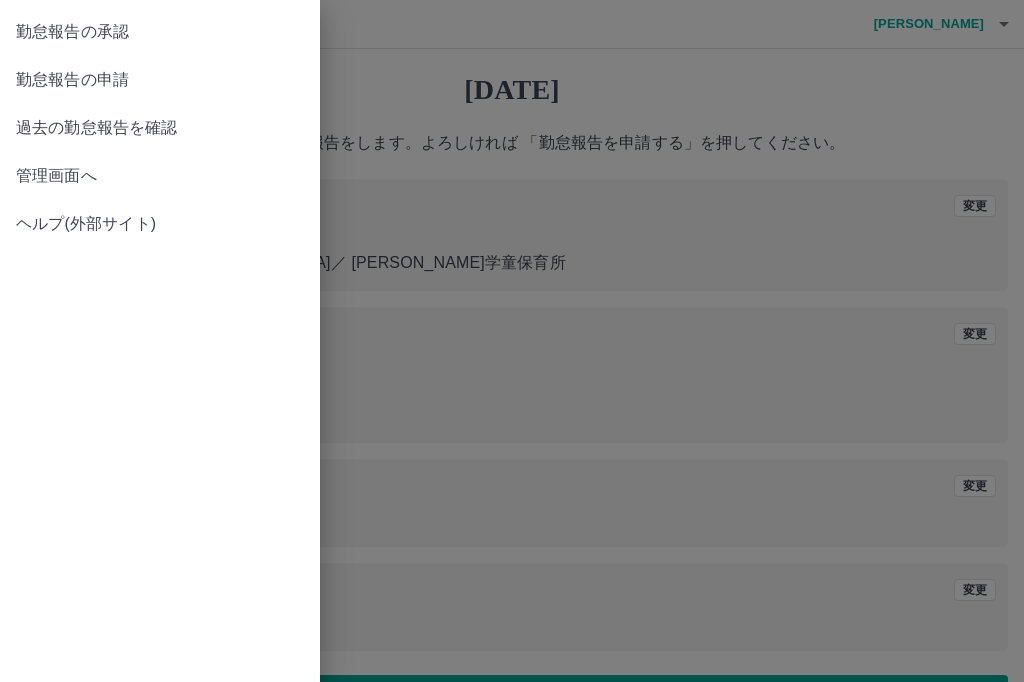 click on "勤怠報告の承認" at bounding box center [160, 32] 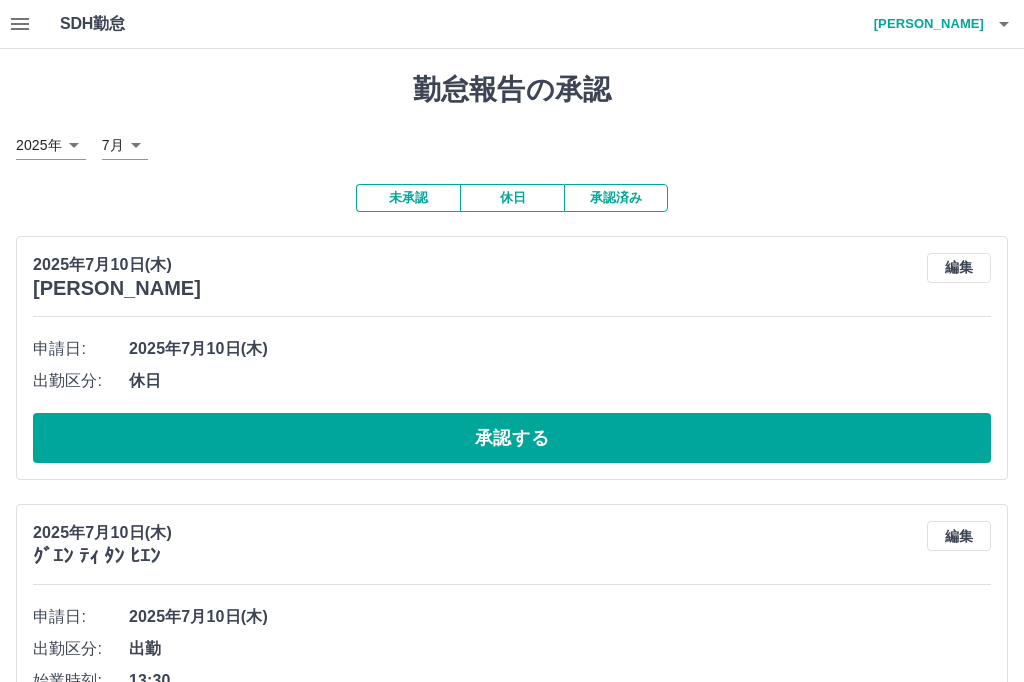 click on "承認する" at bounding box center (512, 438) 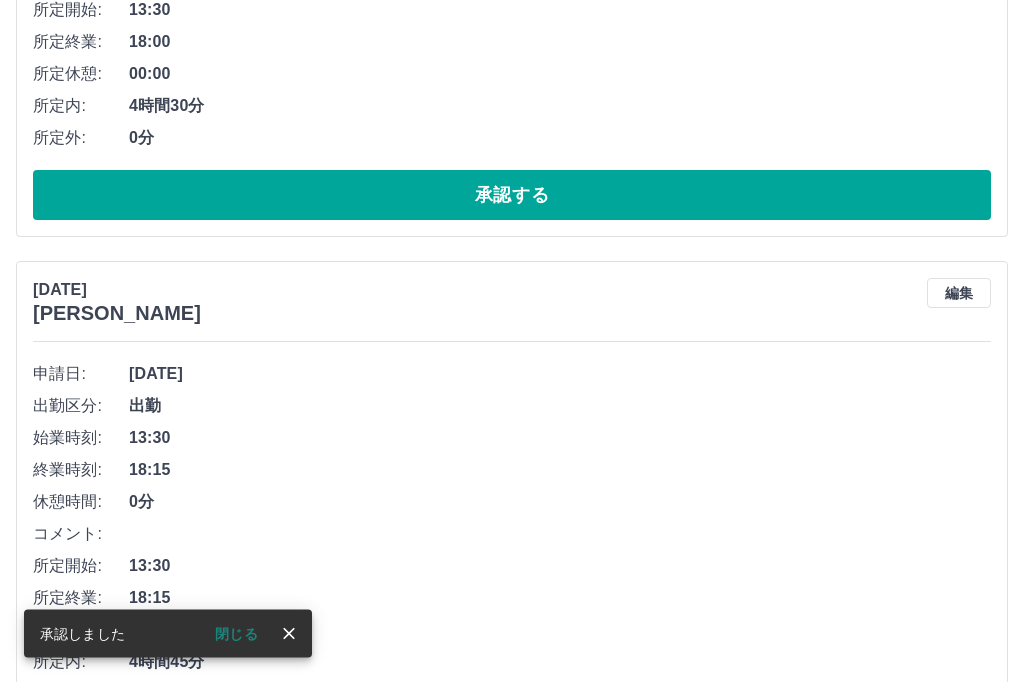 scroll, scrollTop: 531, scrollLeft: 0, axis: vertical 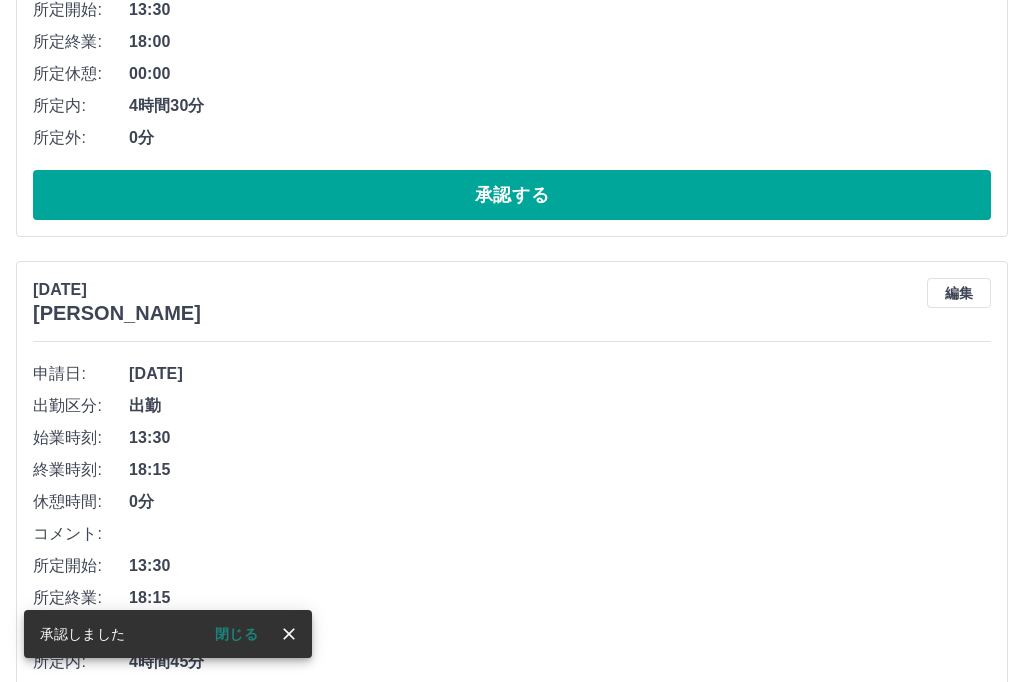 click on "13:30" at bounding box center [560, 566] 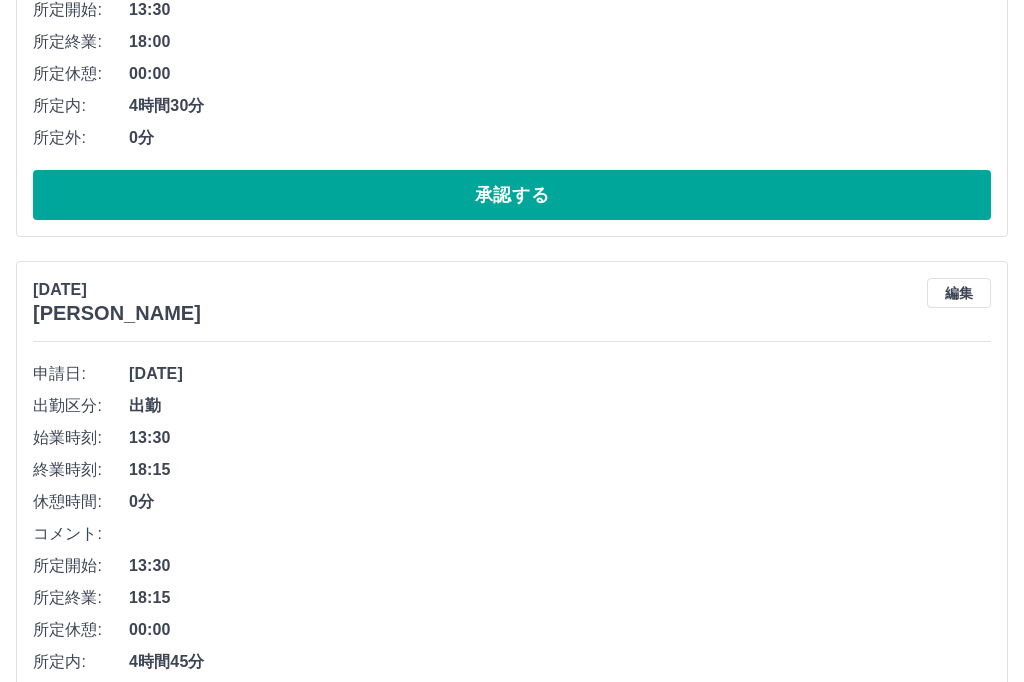 click on "承認する" at bounding box center (512, 751) 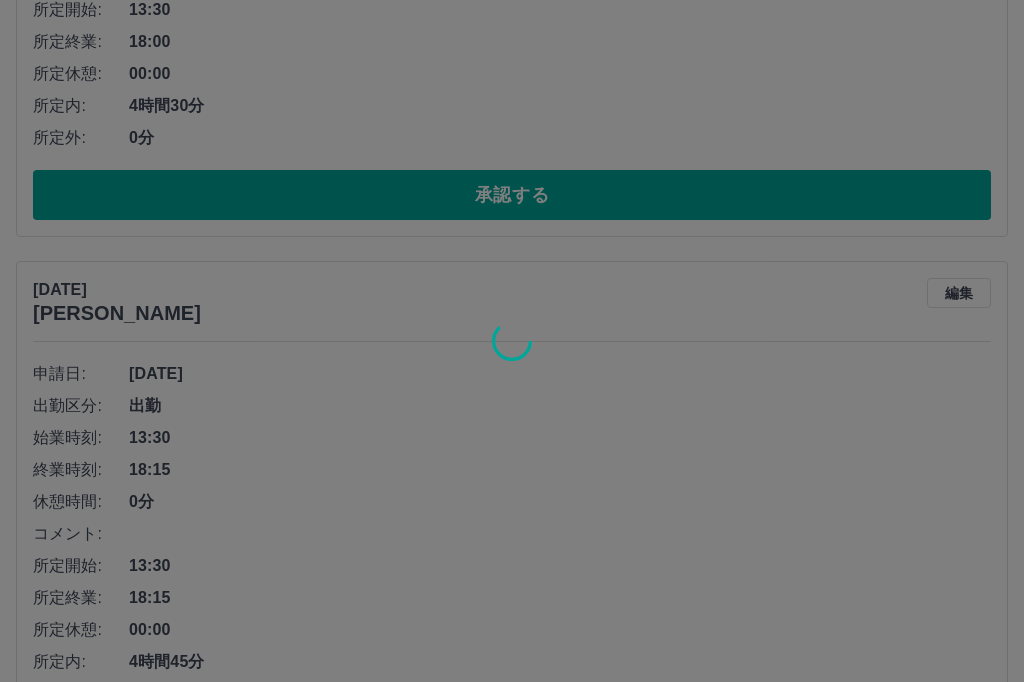 click at bounding box center (512, 341) 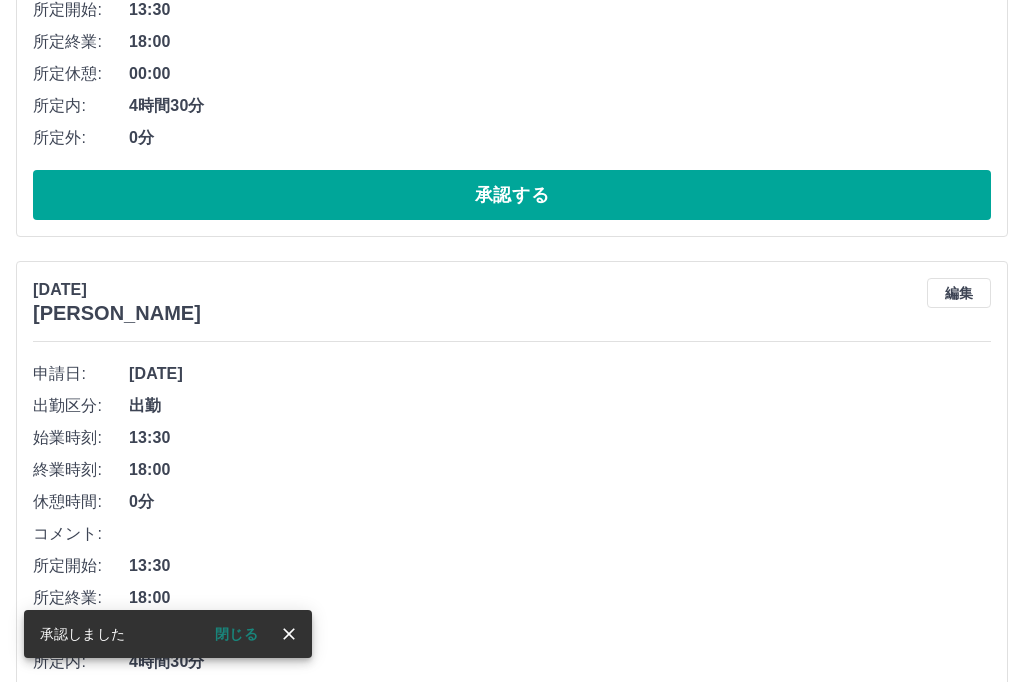 click on "承認する" at bounding box center [512, 751] 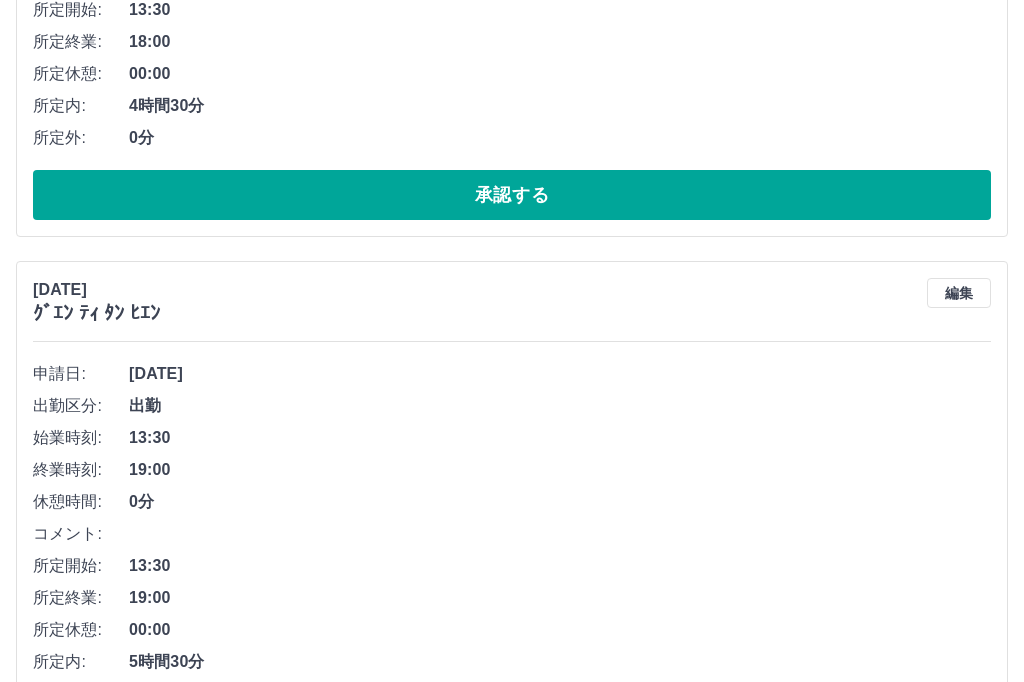 click on "承認する" at bounding box center [512, 751] 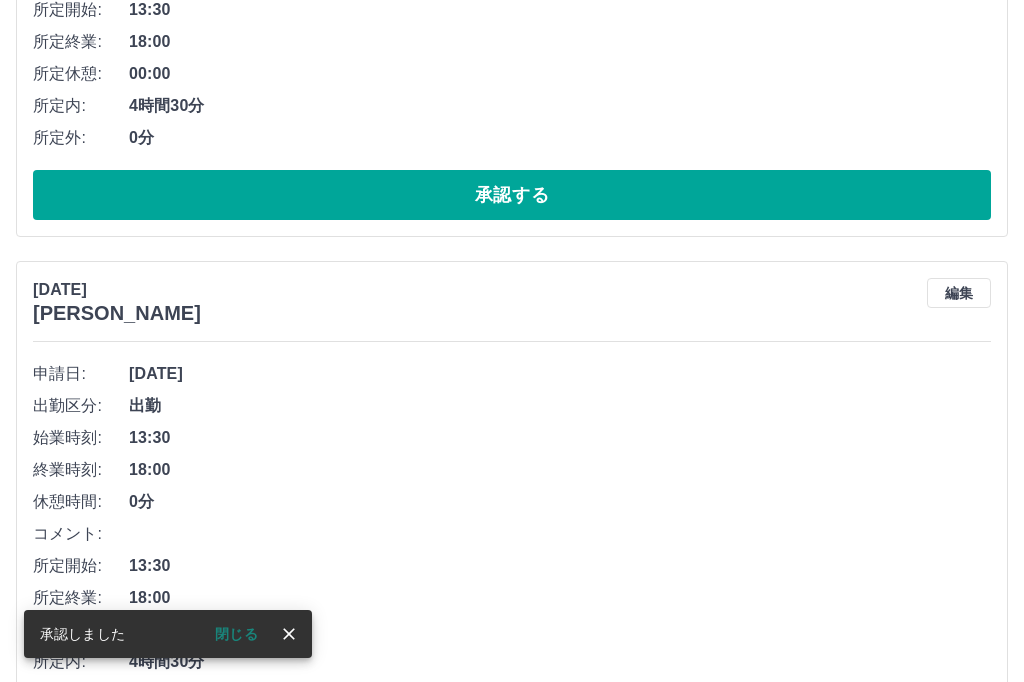 click on "承認する" at bounding box center [512, 751] 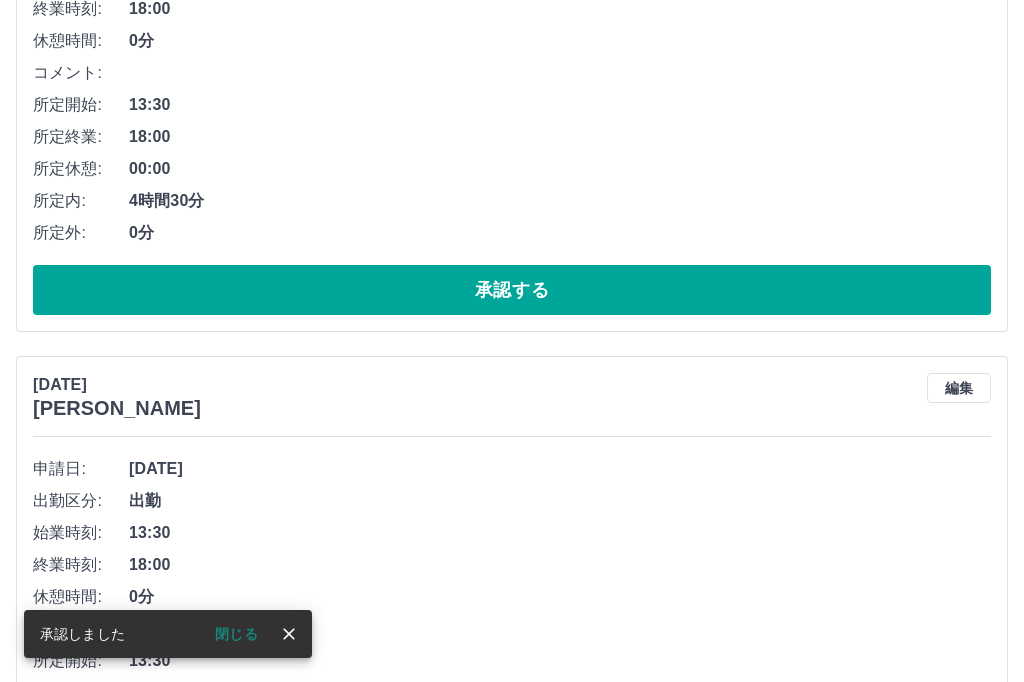 click on "承認する" at bounding box center (512, 846) 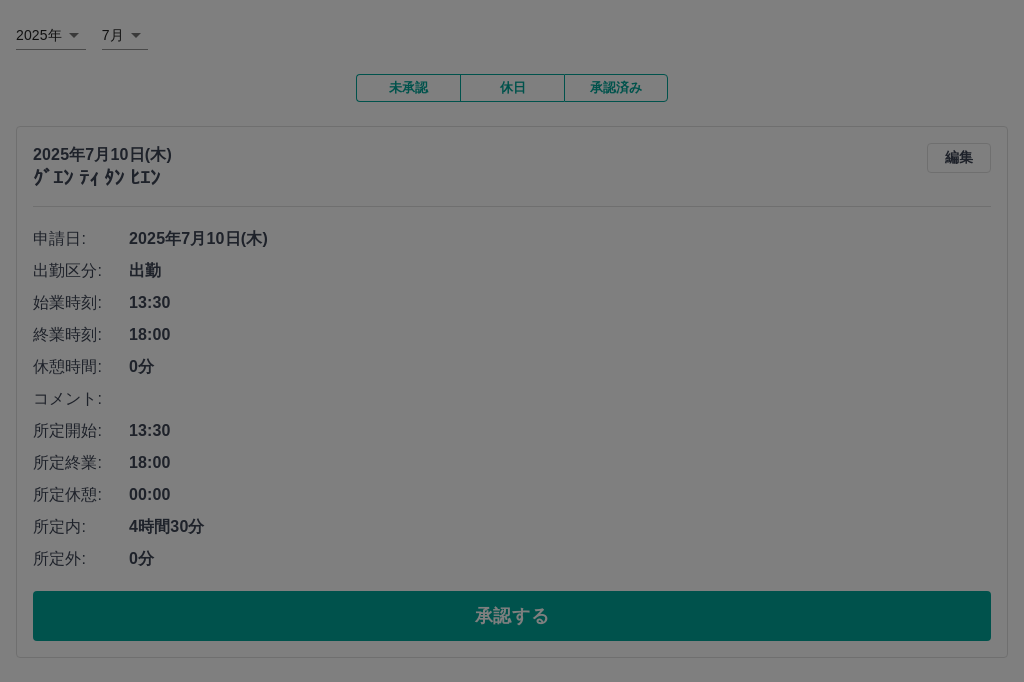 scroll, scrollTop: 0, scrollLeft: 0, axis: both 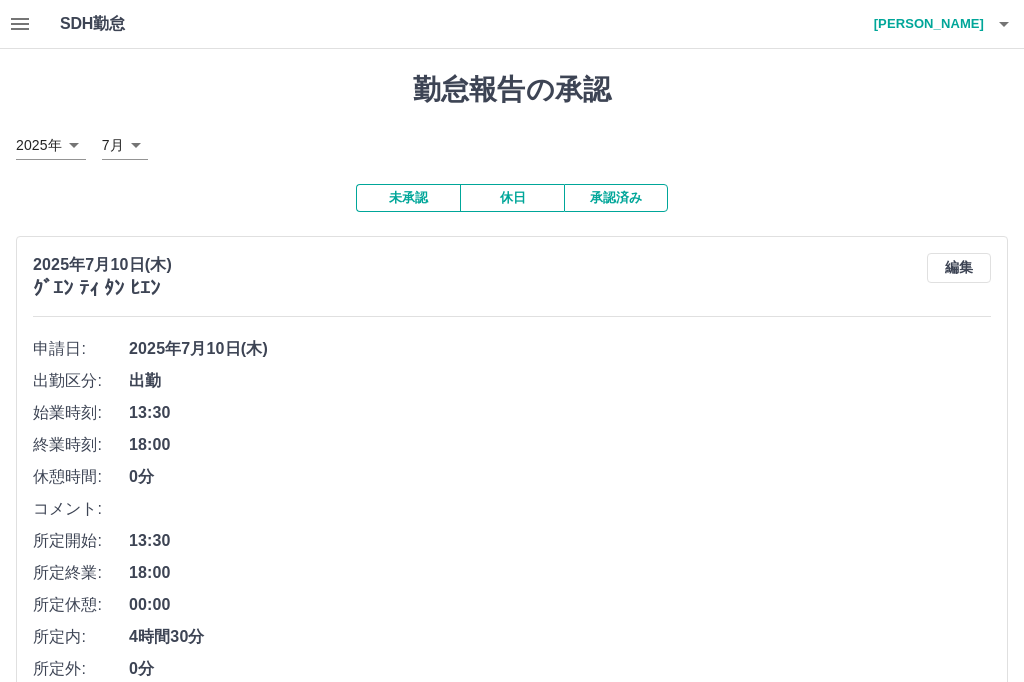 click on "未承認" at bounding box center [408, 198] 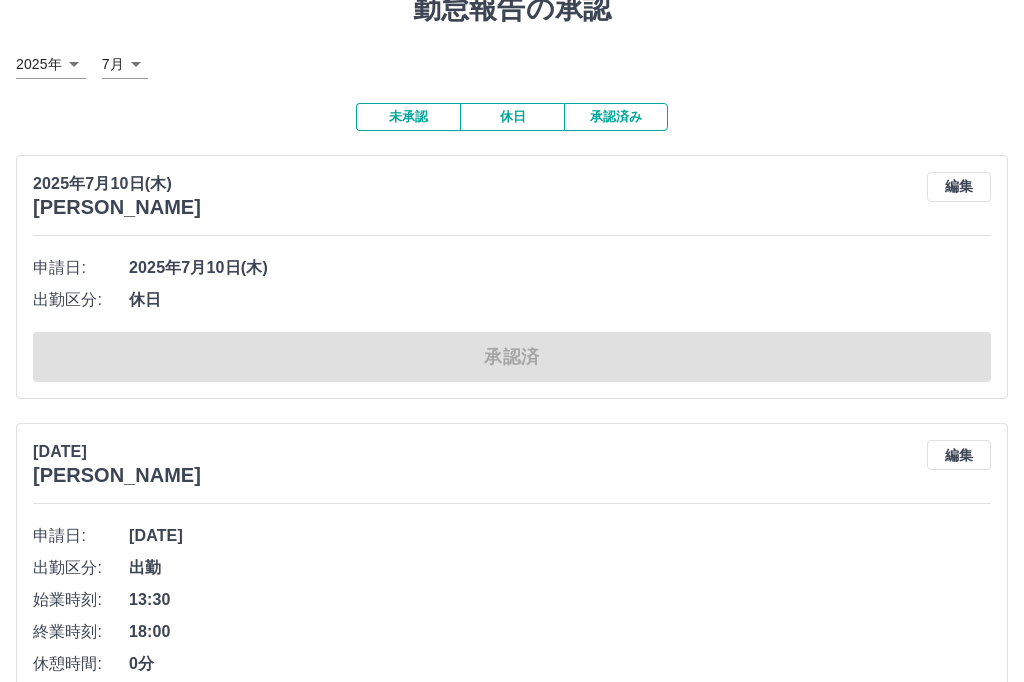 scroll, scrollTop: 0, scrollLeft: 0, axis: both 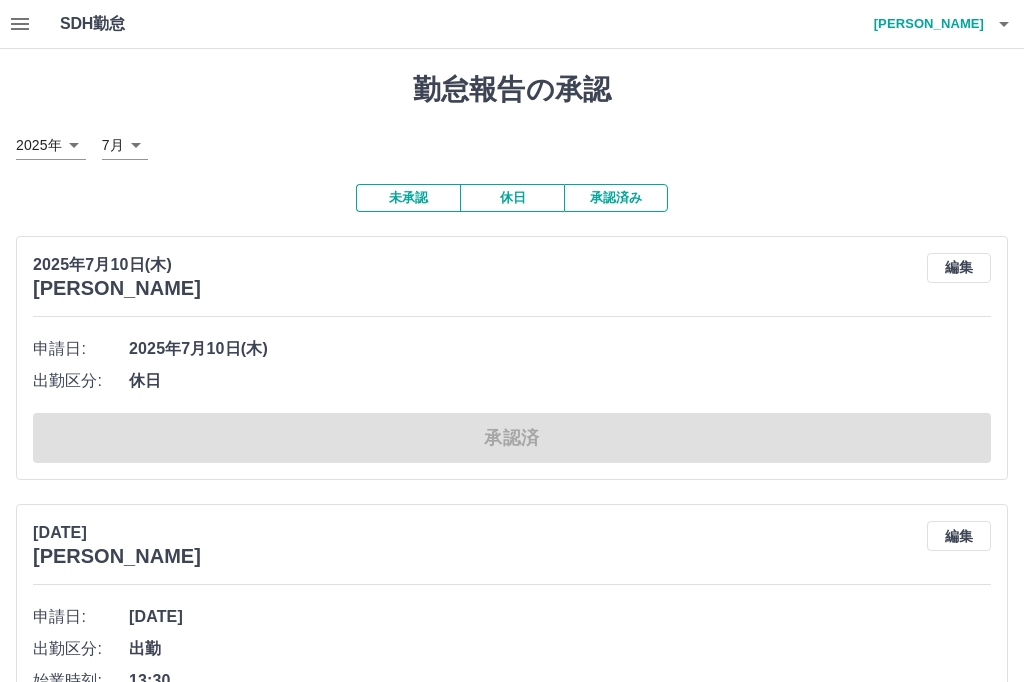 click at bounding box center (20, 24) 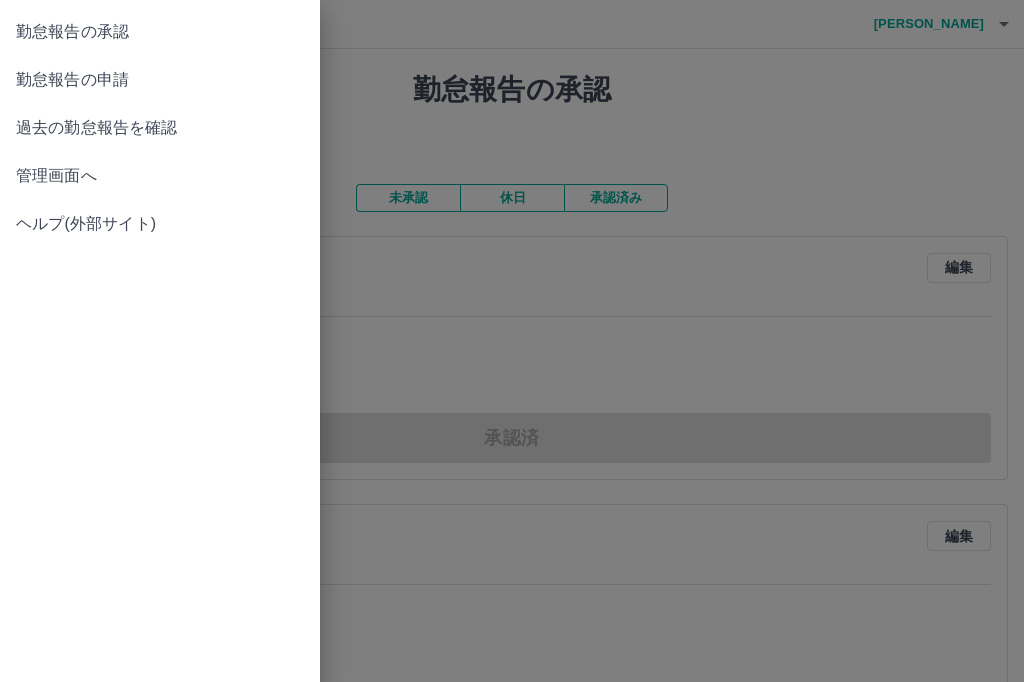 click on "勤怠報告の申請" at bounding box center [160, 80] 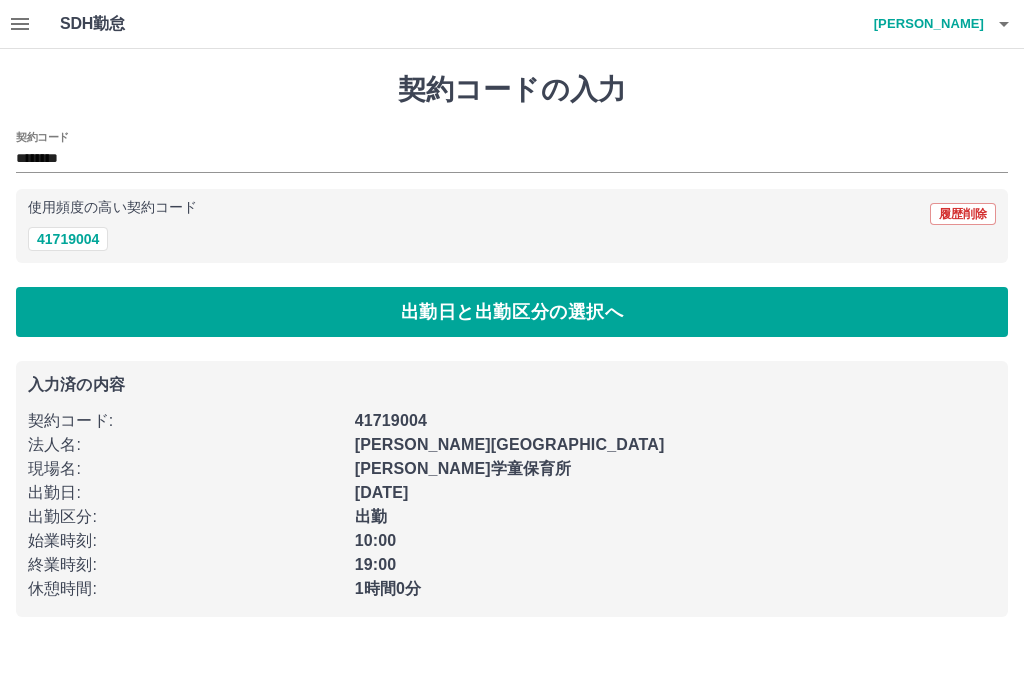 click 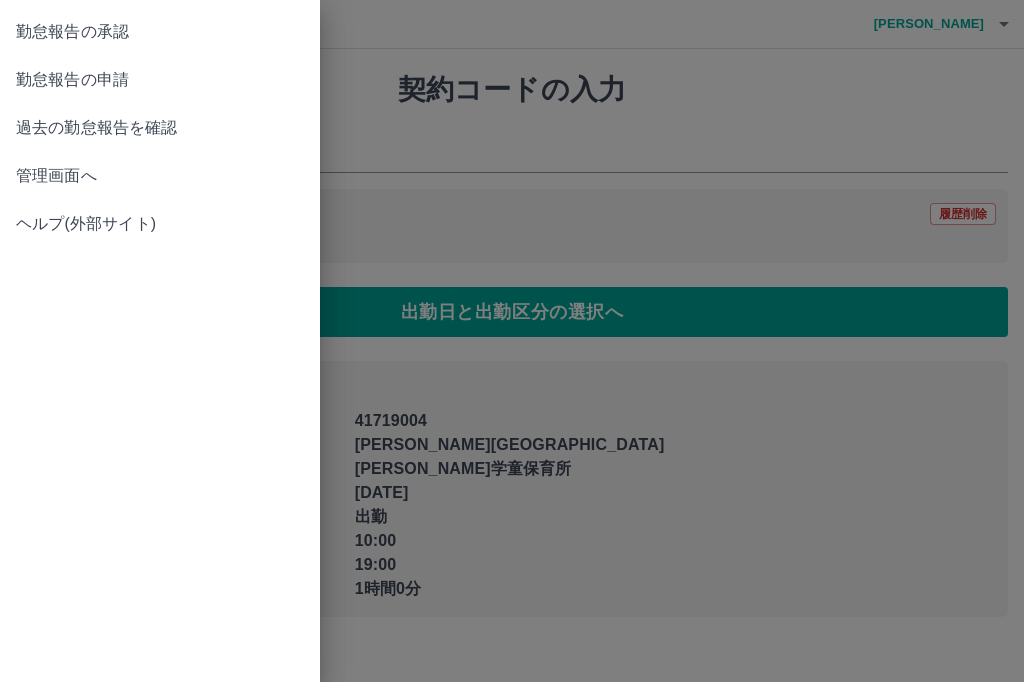 click on "勤怠報告の承認" at bounding box center (160, 32) 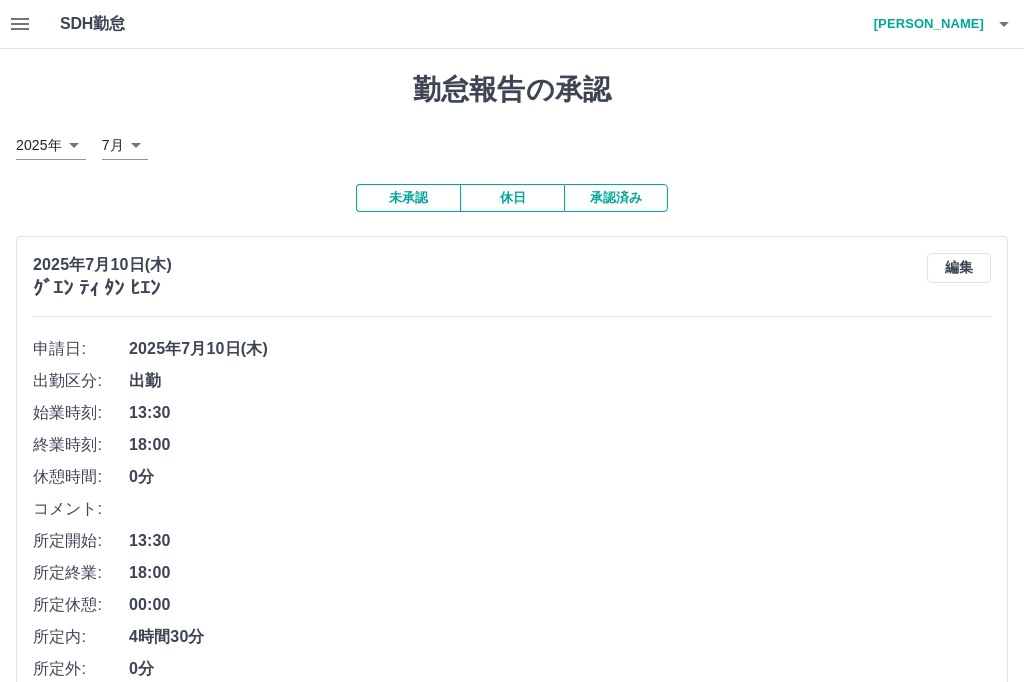 click on "未承認" at bounding box center [408, 198] 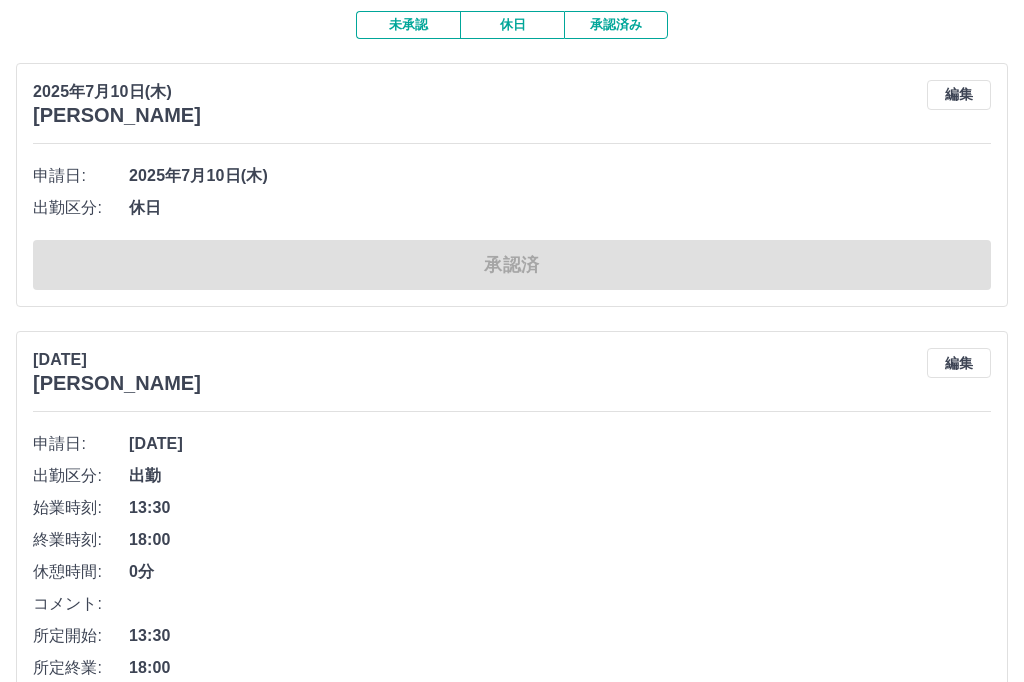 scroll, scrollTop: 0, scrollLeft: 0, axis: both 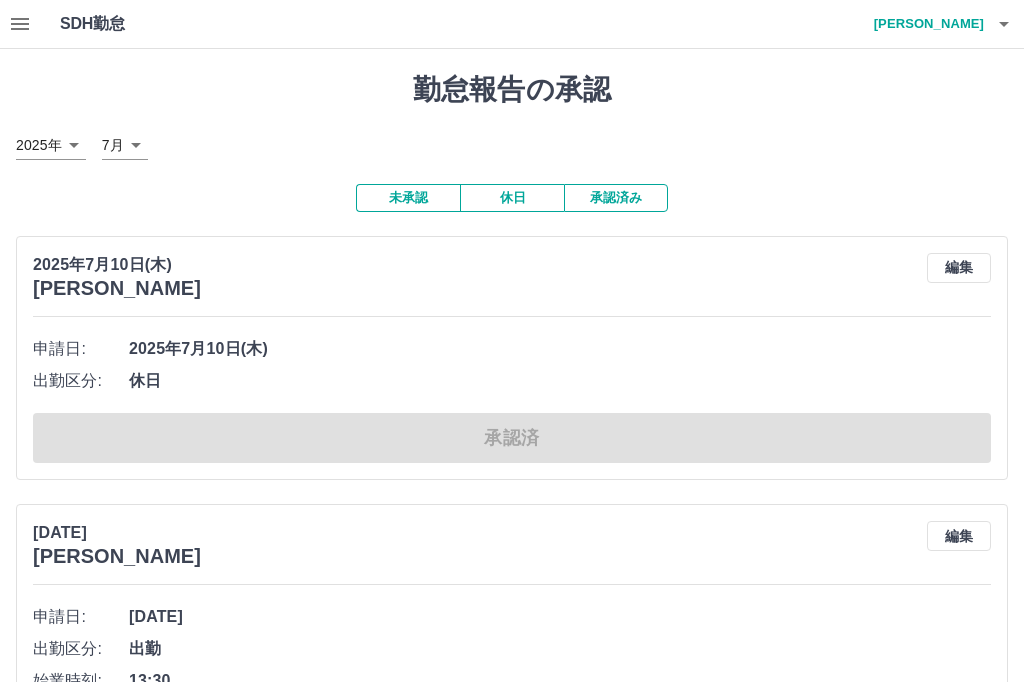 click 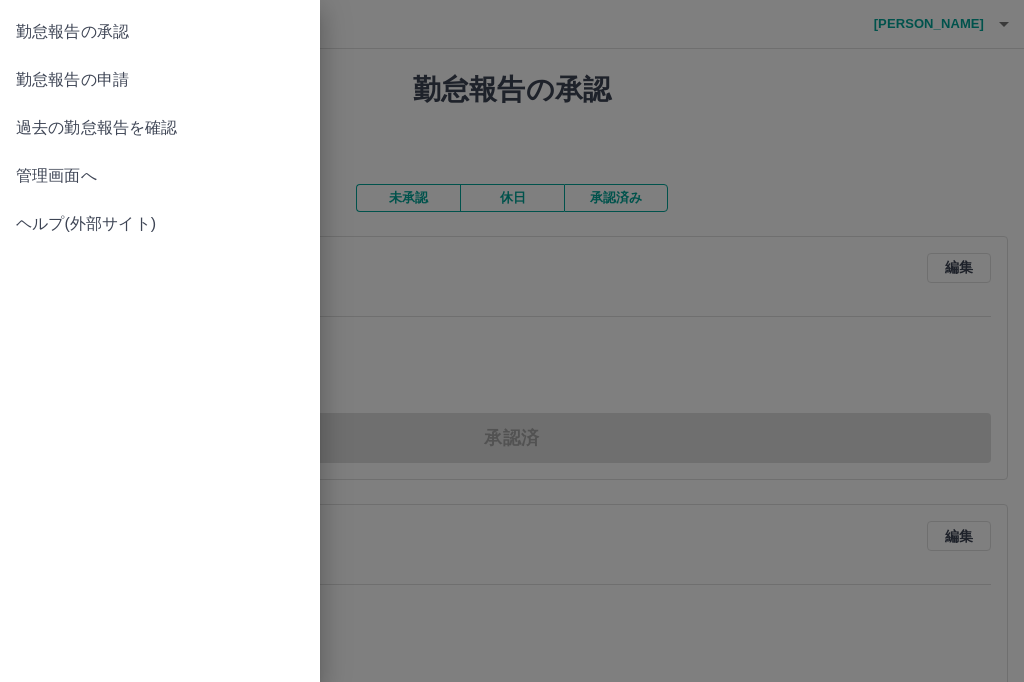 click on "勤怠報告の申請" at bounding box center (160, 80) 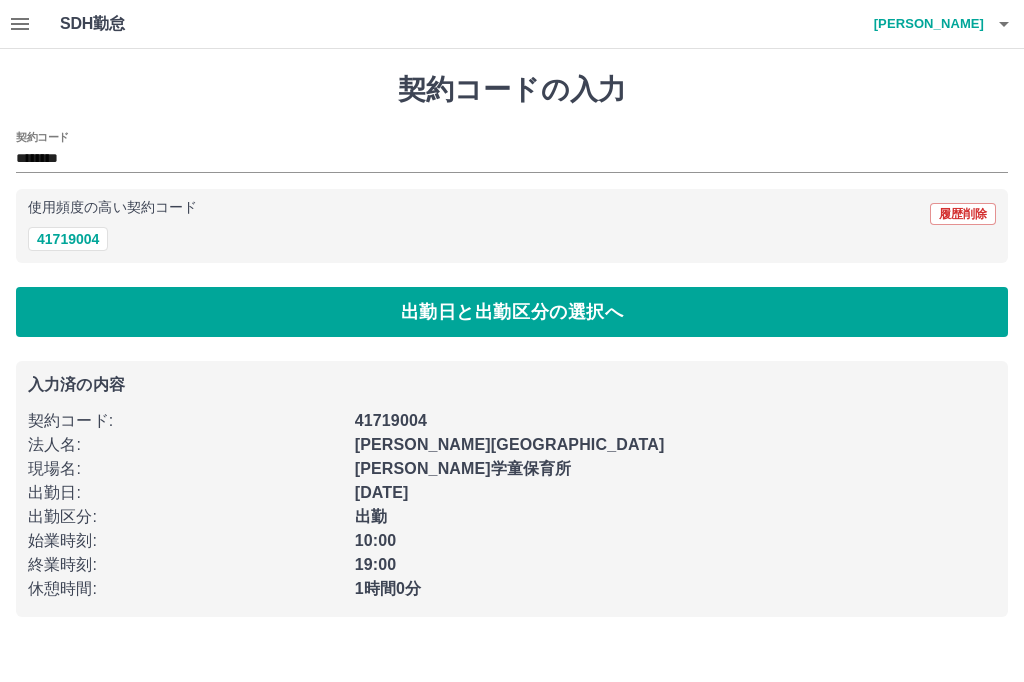 click on "履歴削除" at bounding box center [963, 214] 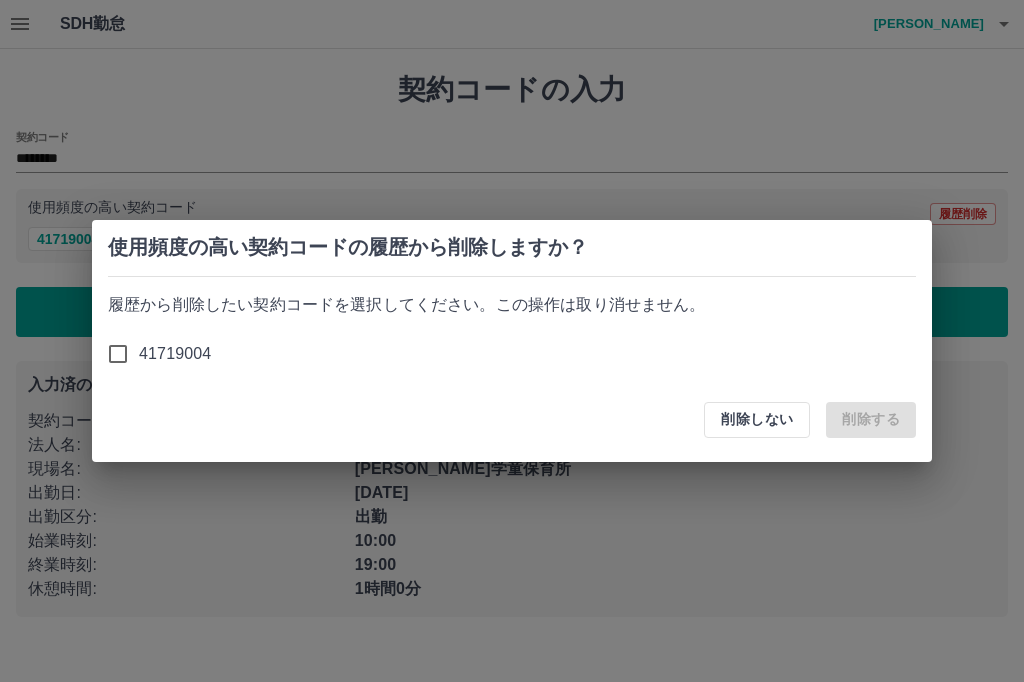 click on "削除しない" at bounding box center (757, 420) 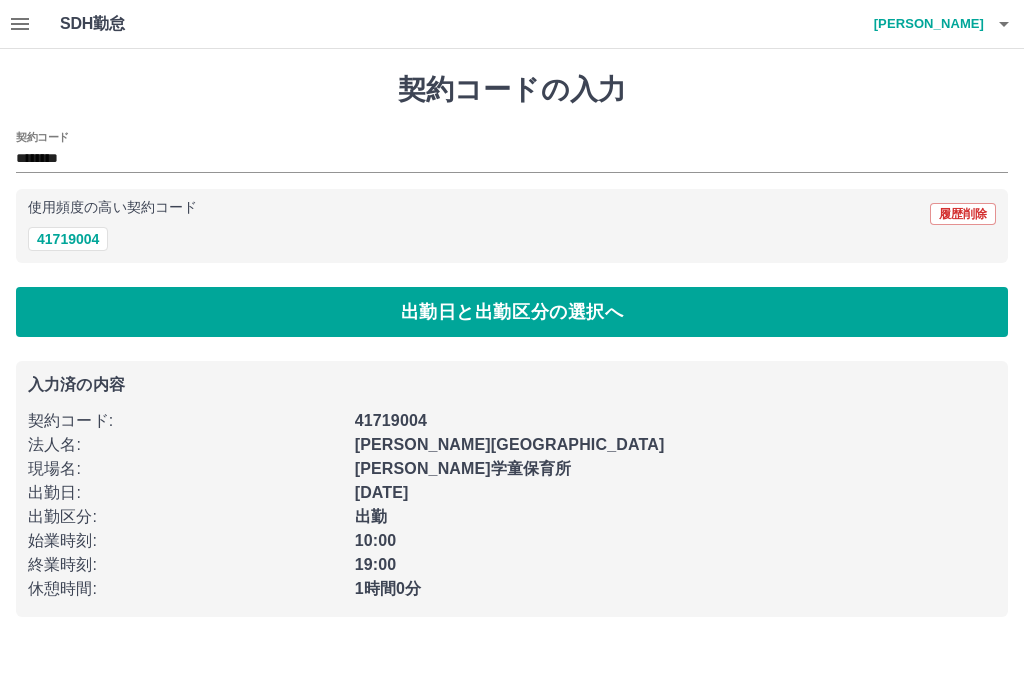 click on "[PERSON_NAME]学童保育所" at bounding box center [669, 463] 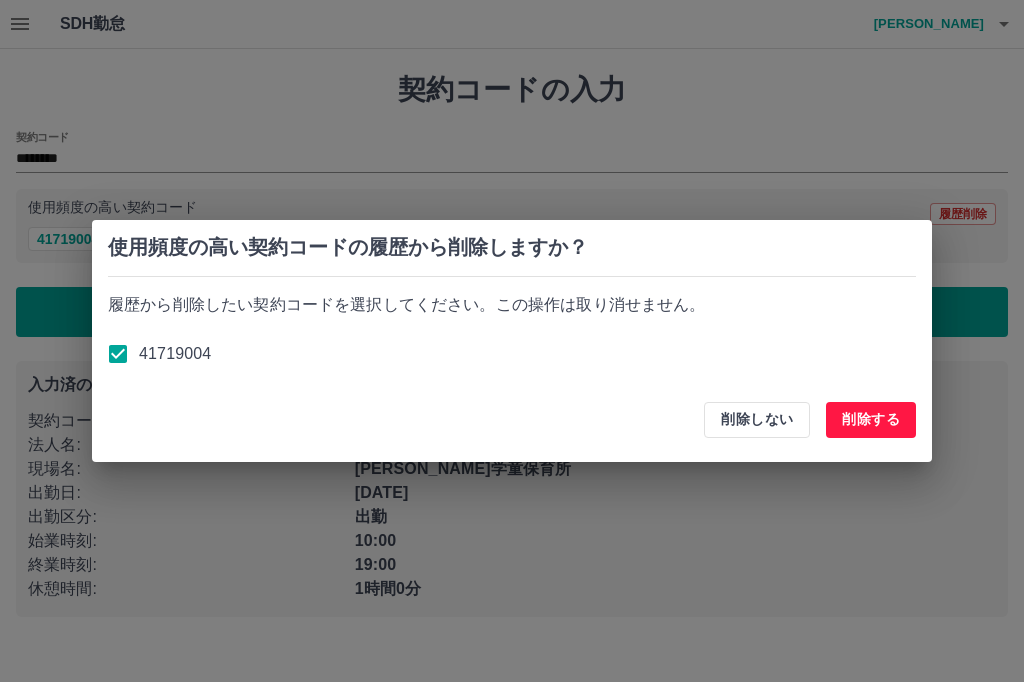 click on "使用頻度の高い契約コードの履歴から削除しますか？ 履歴から削除したい契約コードを選択してください。この操作は取り消せません。 41719004 削除しない 削除する" at bounding box center [512, 341] 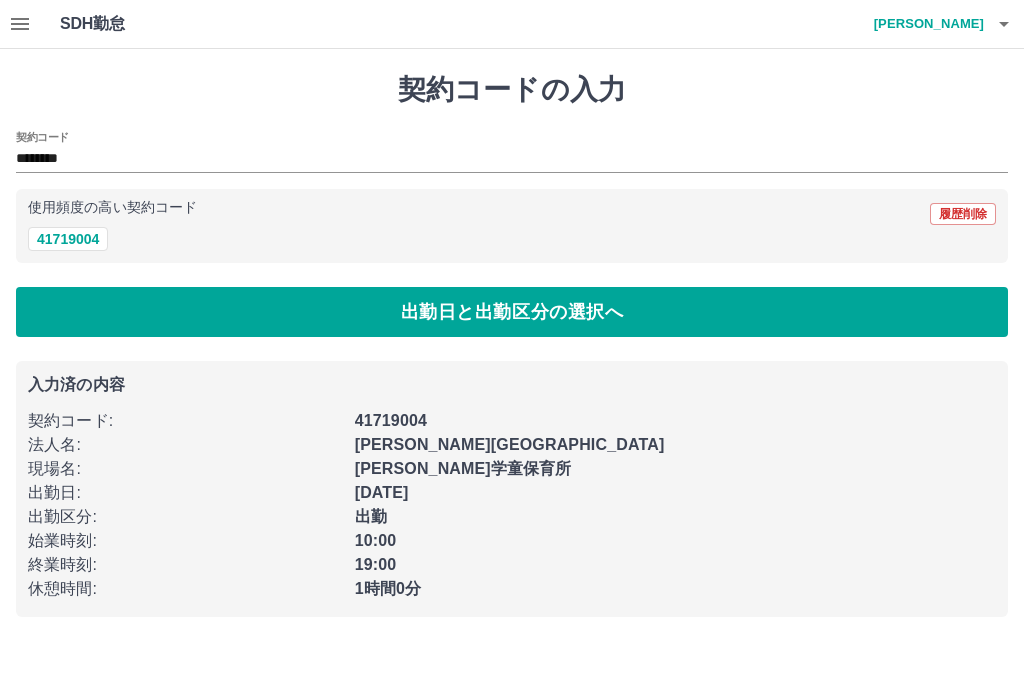 click on "41719004" at bounding box center (68, 239) 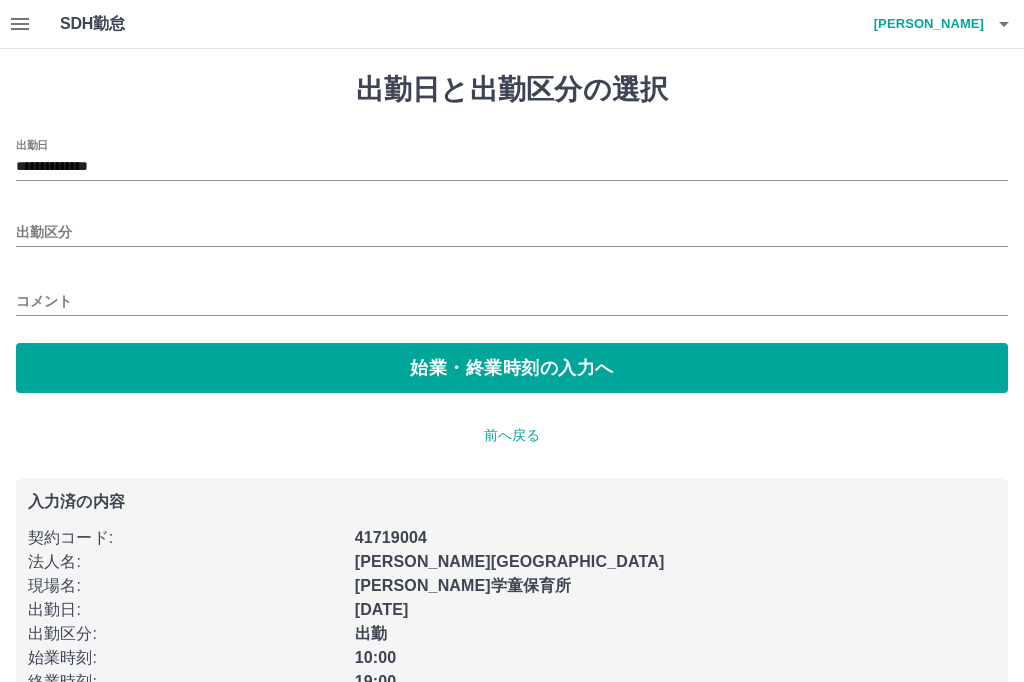 type on "**********" 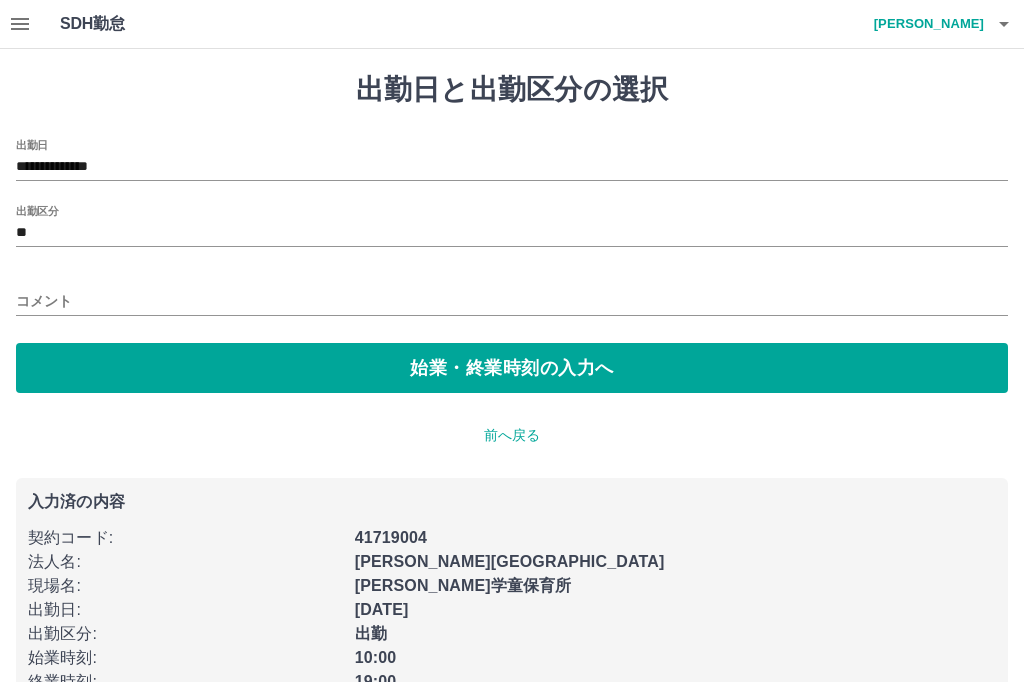 click on "**********" at bounding box center (512, 167) 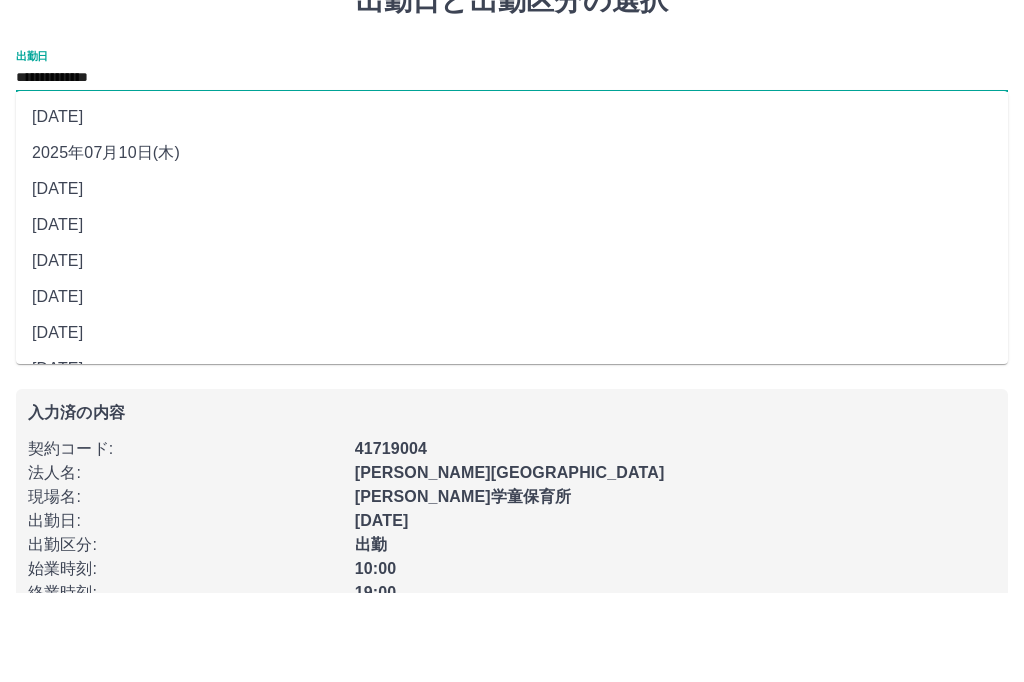 scroll, scrollTop: 34, scrollLeft: 0, axis: vertical 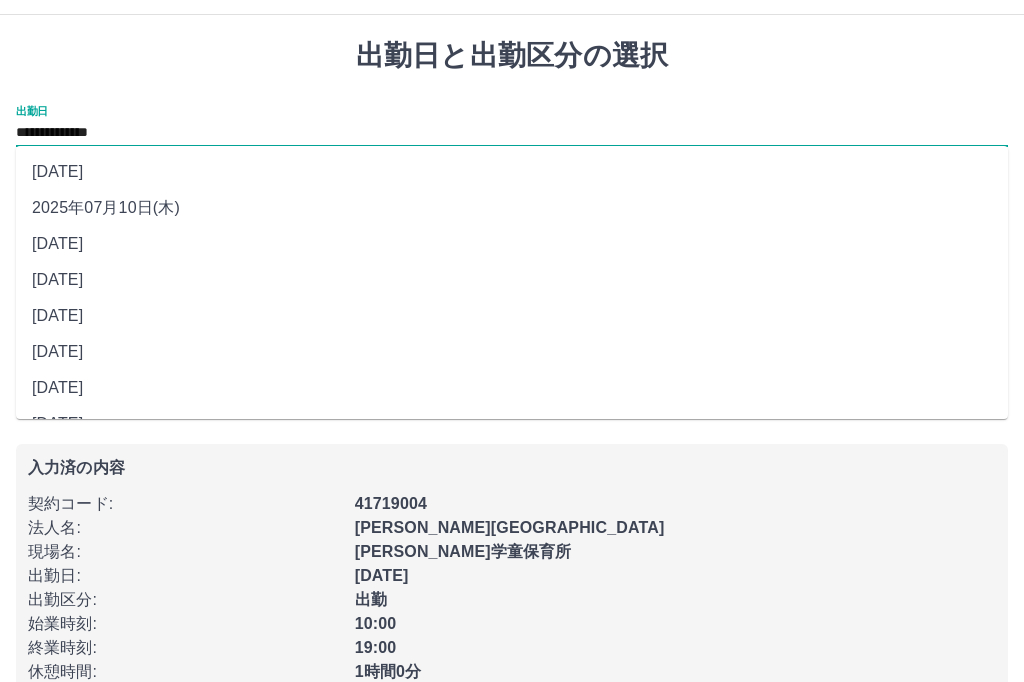 click on "2025年07月10日(木)" at bounding box center (512, 208) 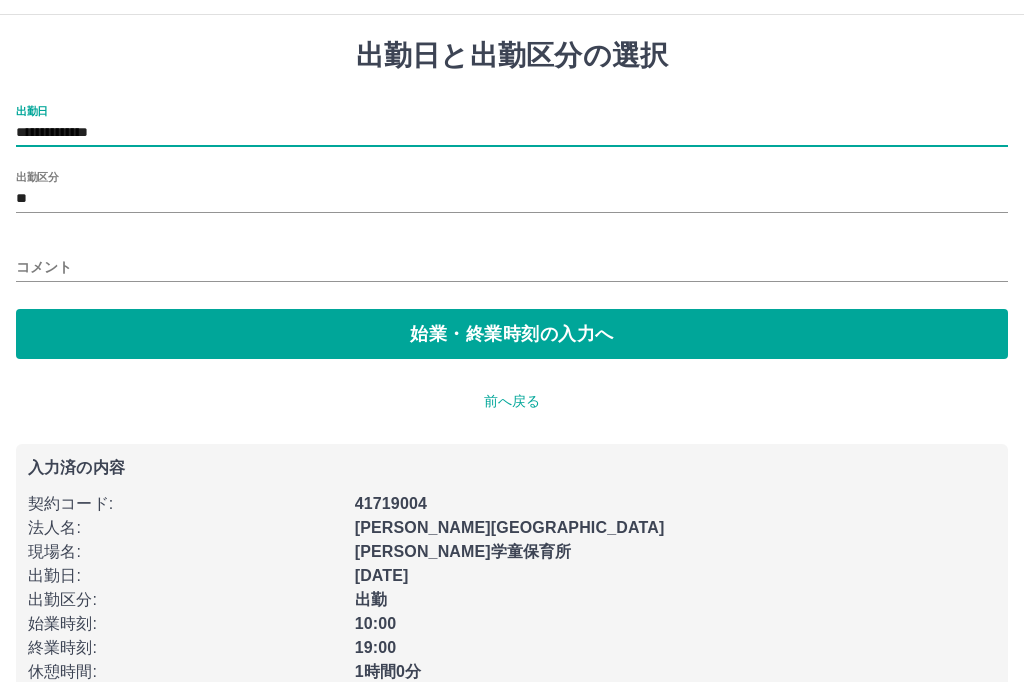 click on "始業・終業時刻の入力へ" at bounding box center (512, 334) 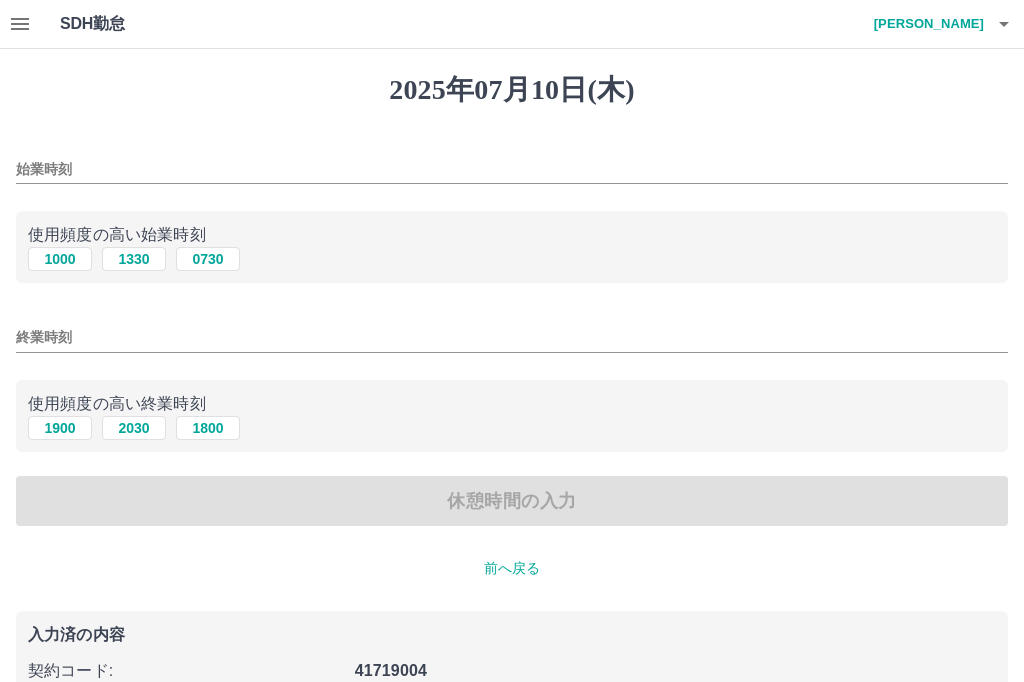 click on "1000" at bounding box center (60, 259) 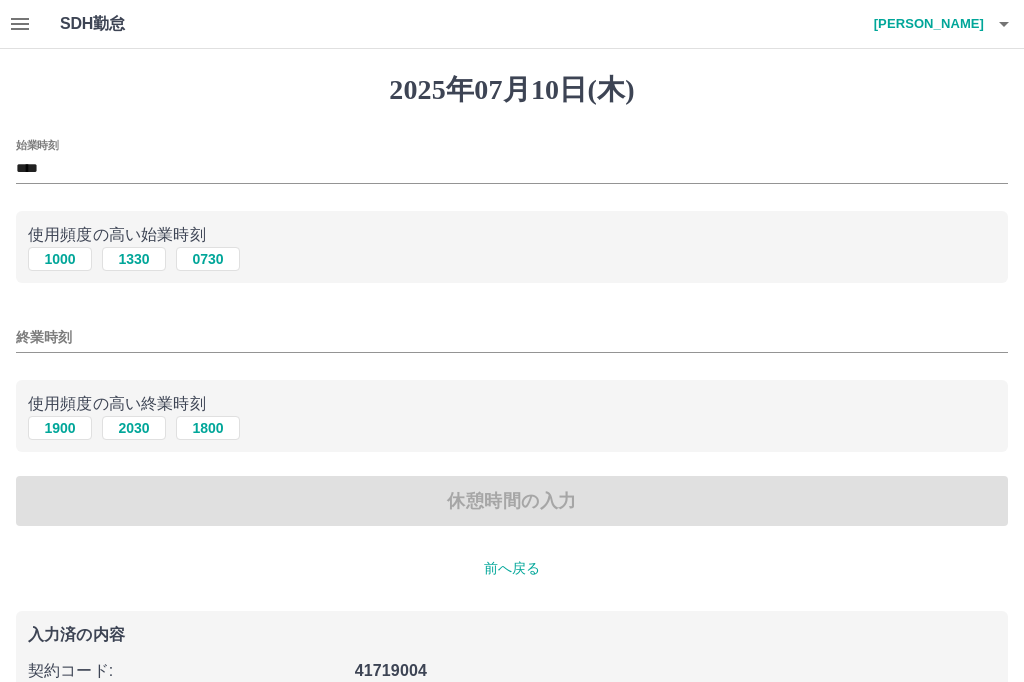 click on "1900" at bounding box center [60, 428] 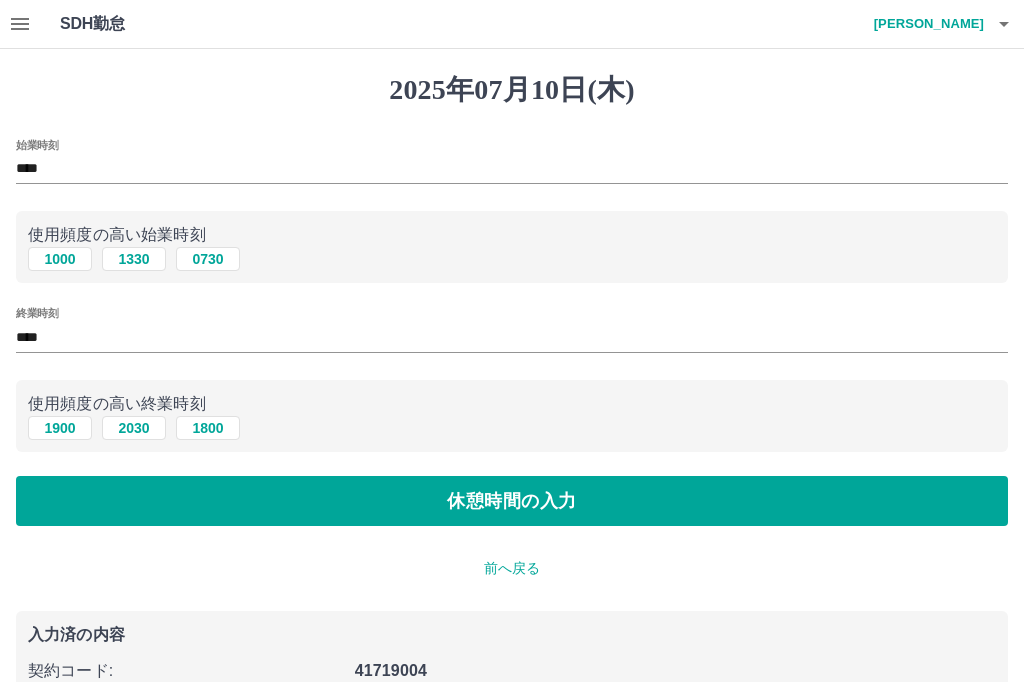 click on "休憩時間の入力" at bounding box center [512, 501] 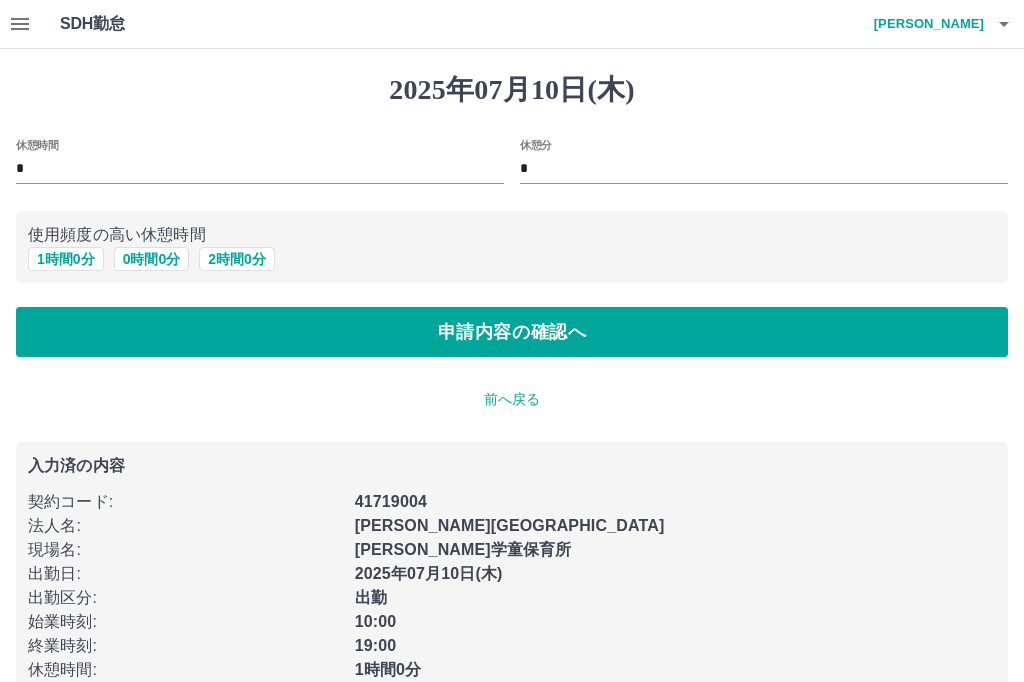 click on "1 時間 0 分" at bounding box center [66, 259] 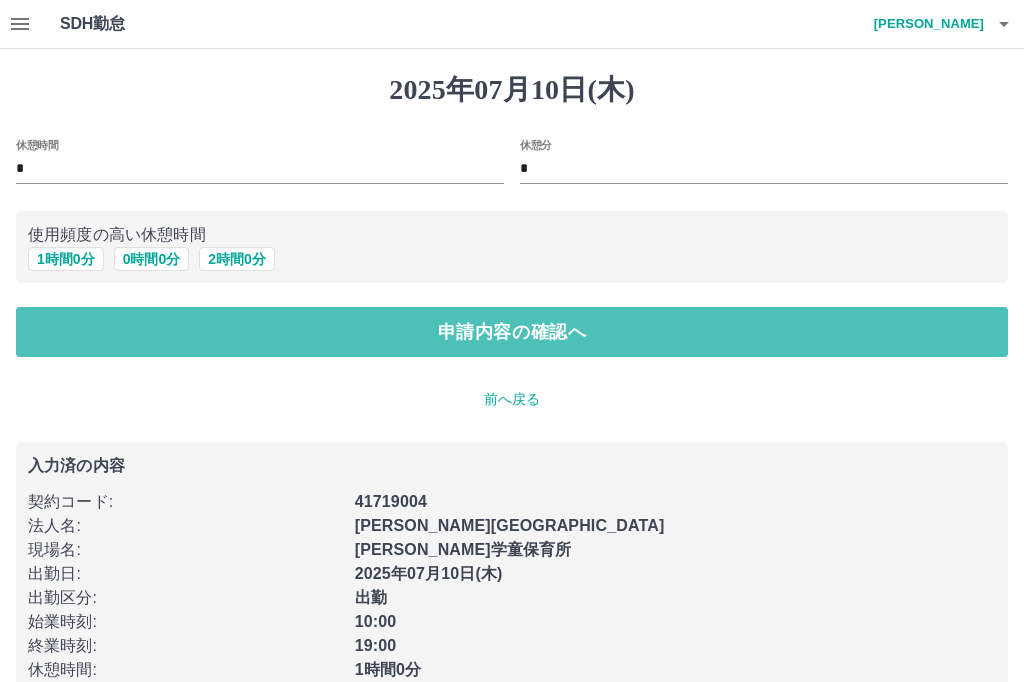 click on "申請内容の確認へ" at bounding box center [512, 332] 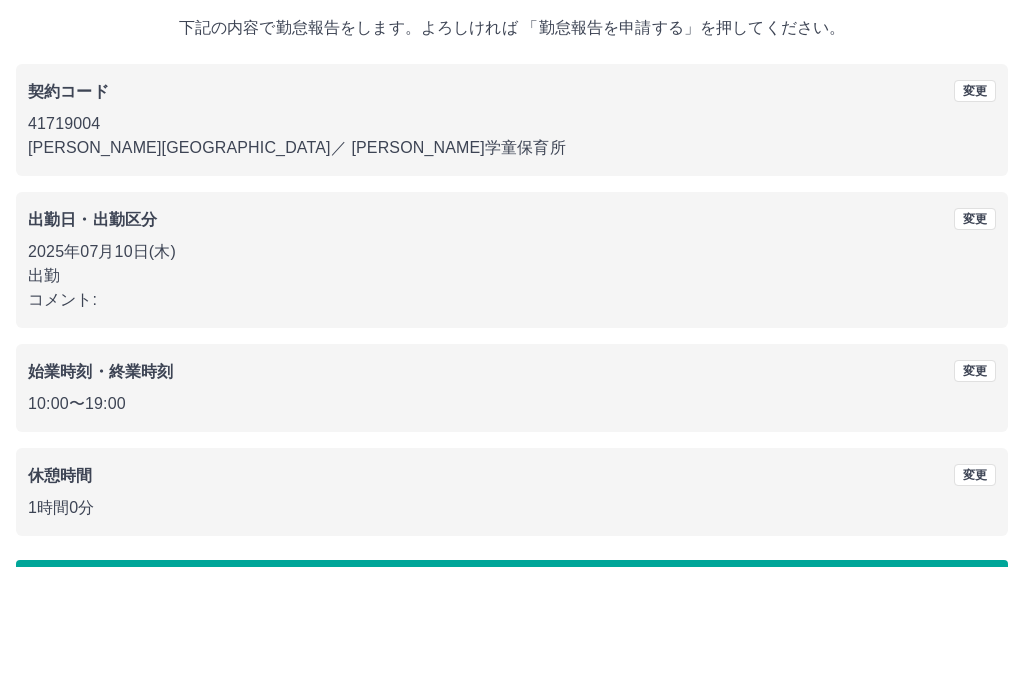 scroll, scrollTop: 25, scrollLeft: 0, axis: vertical 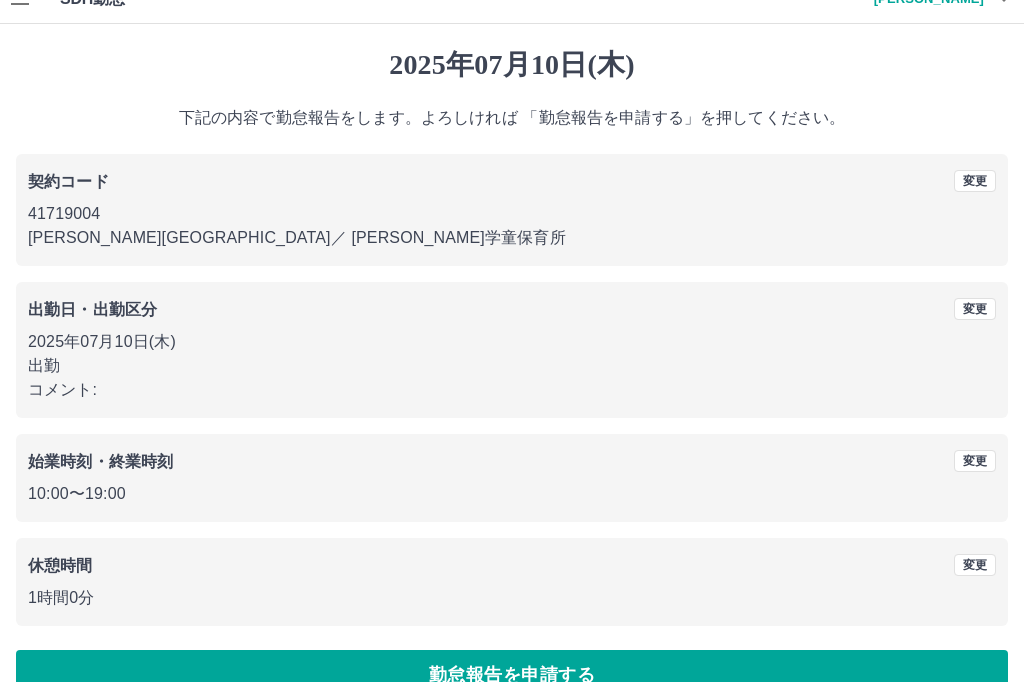 click on "勤怠報告を申請する" at bounding box center (512, 675) 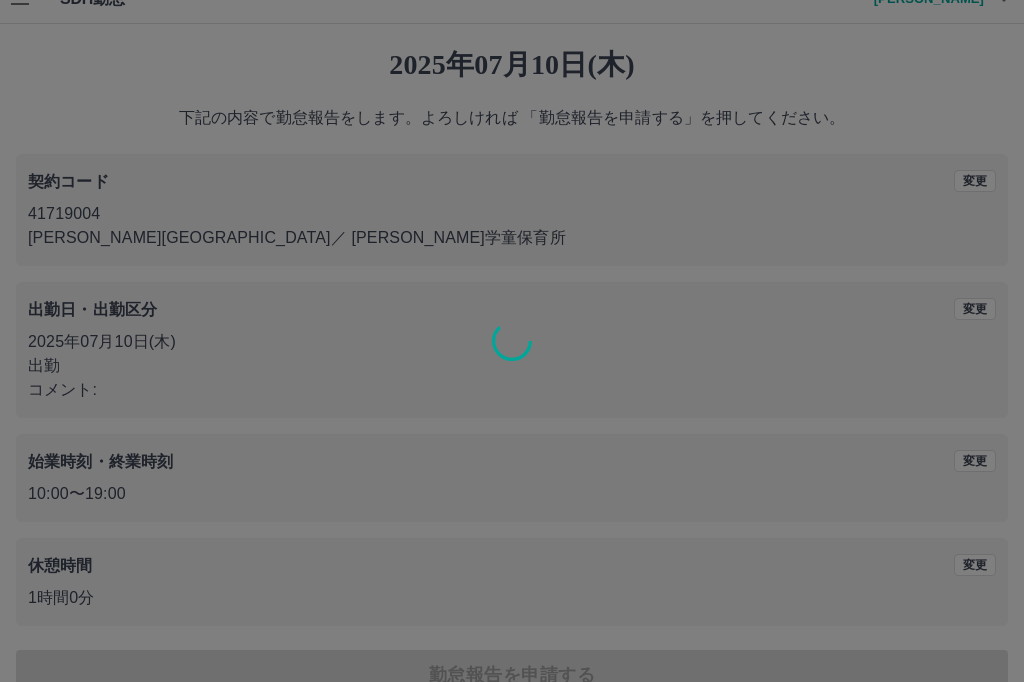 scroll, scrollTop: 0, scrollLeft: 0, axis: both 